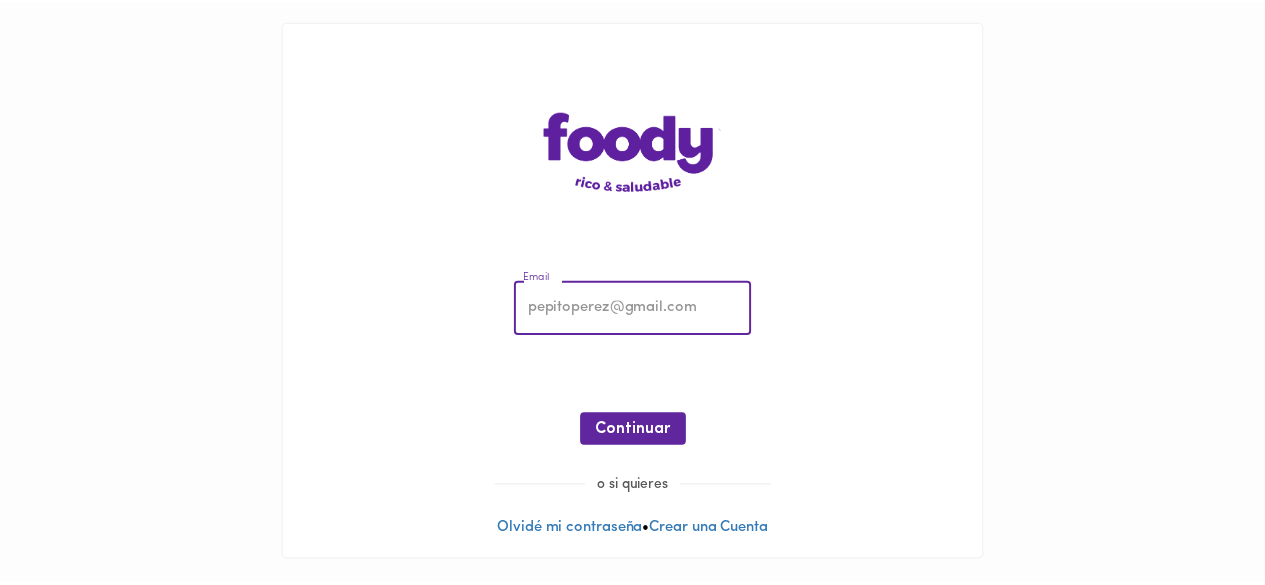 scroll, scrollTop: 0, scrollLeft: 0, axis: both 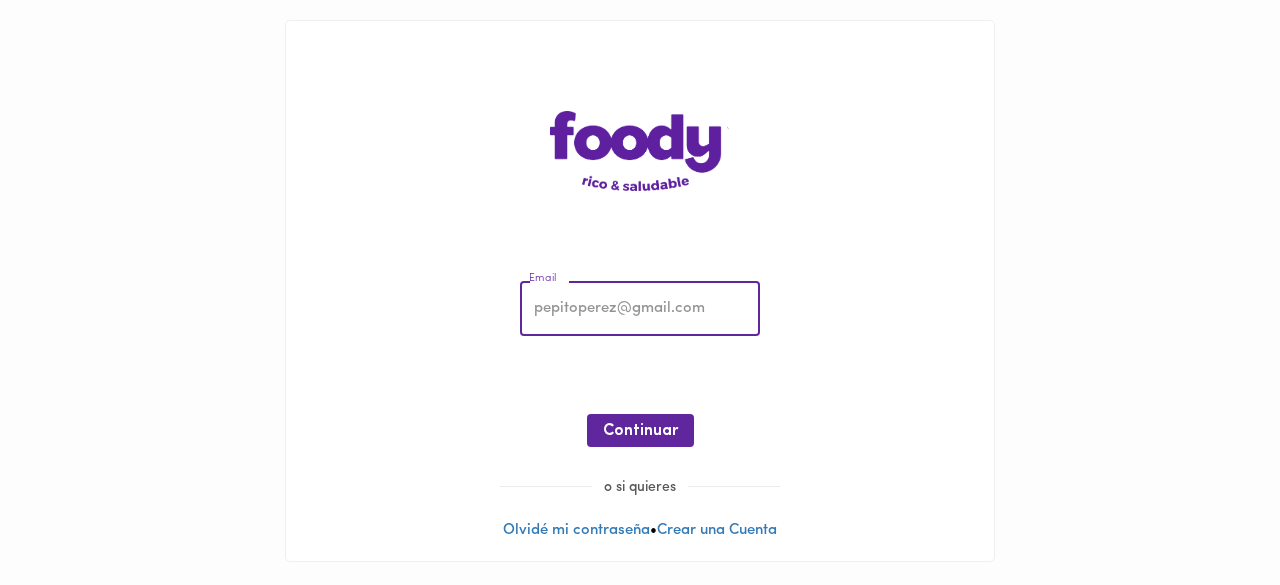 type on "[EMAIL_ADDRESS][DOMAIN_NAME]" 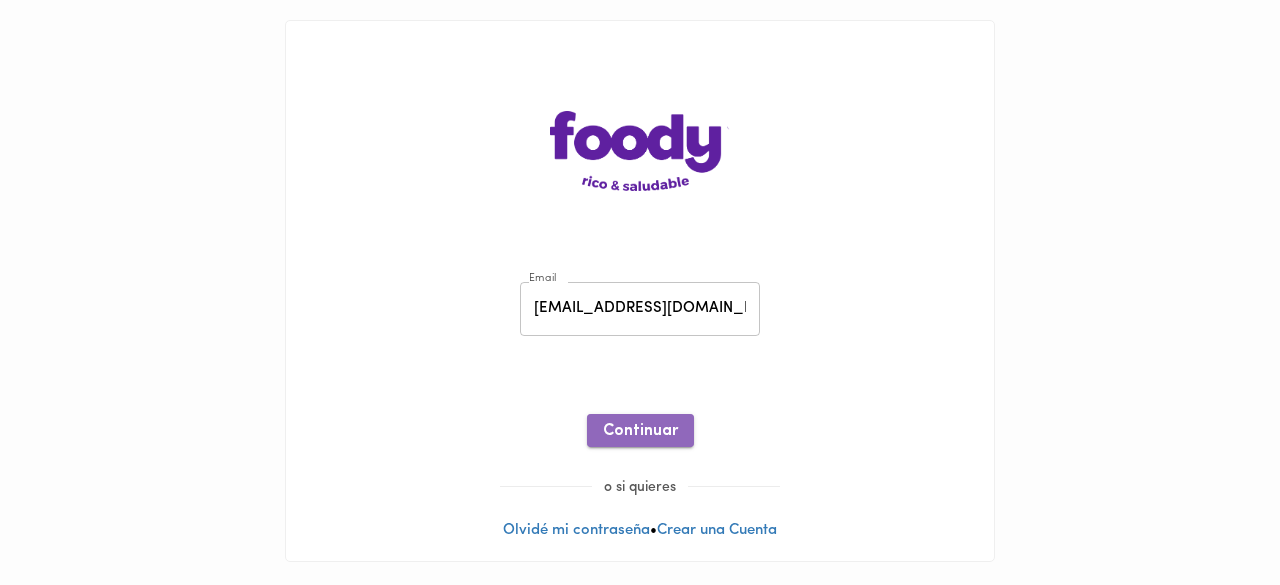click on "Continuar" at bounding box center (640, 431) 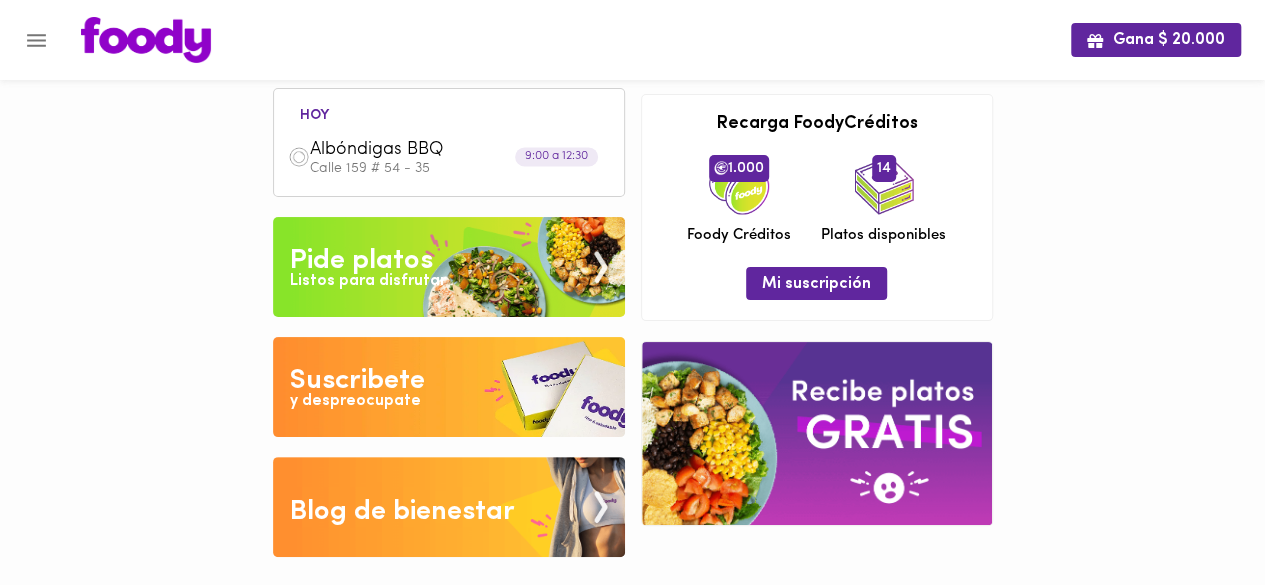 scroll, scrollTop: 0, scrollLeft: 0, axis: both 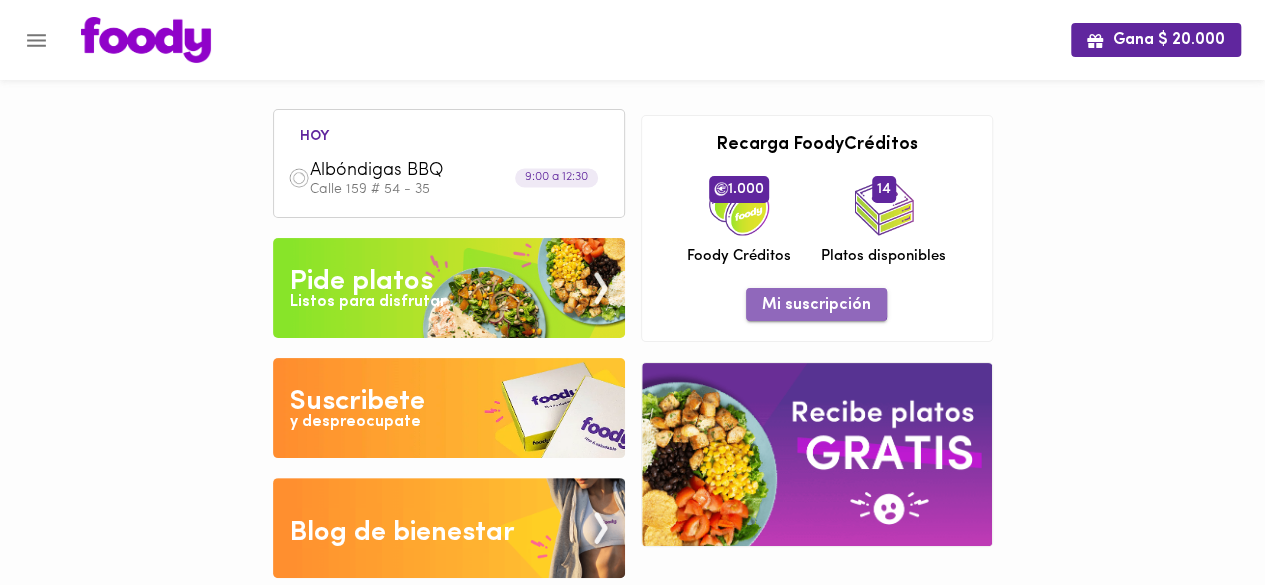 click on "Mi suscripción" at bounding box center (816, 304) 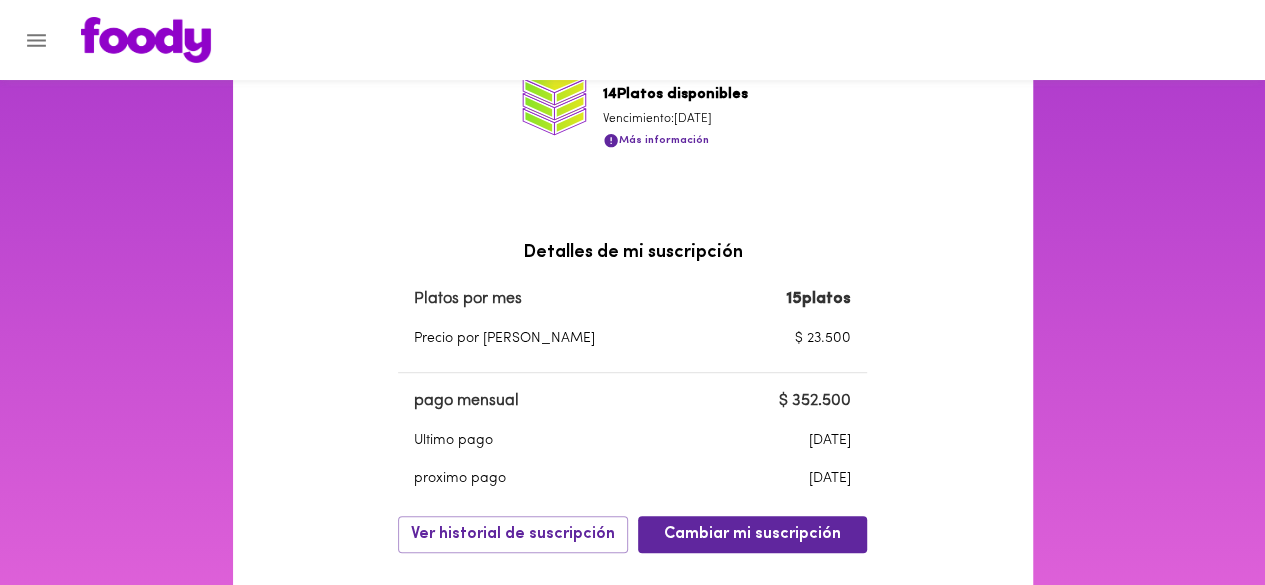 scroll, scrollTop: 420, scrollLeft: 0, axis: vertical 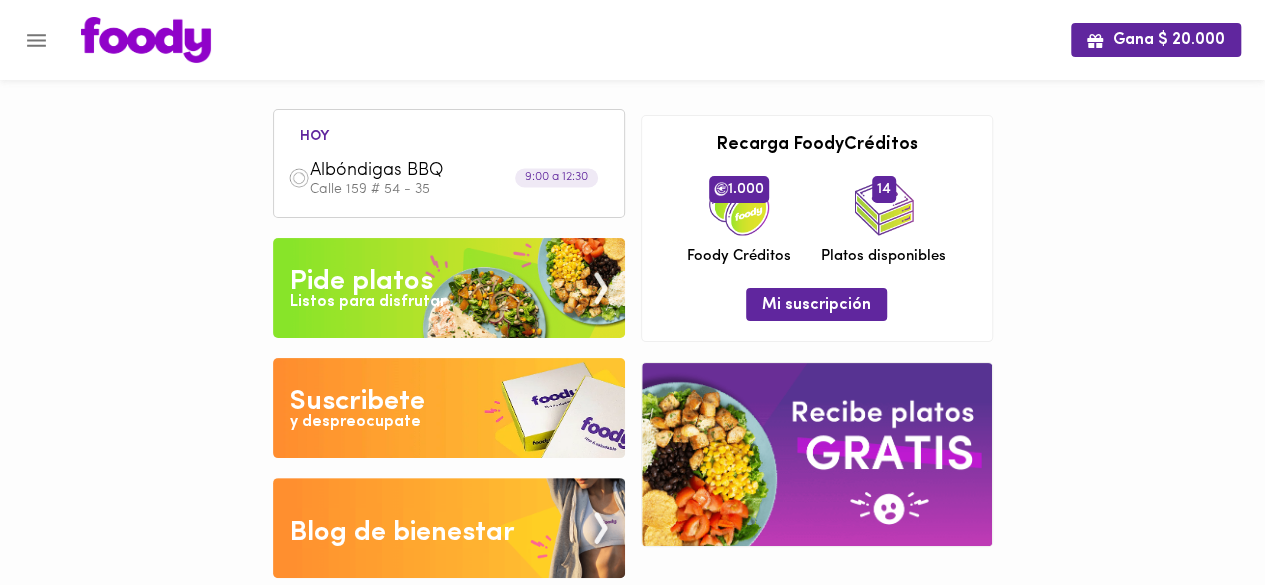 click at bounding box center [449, 288] 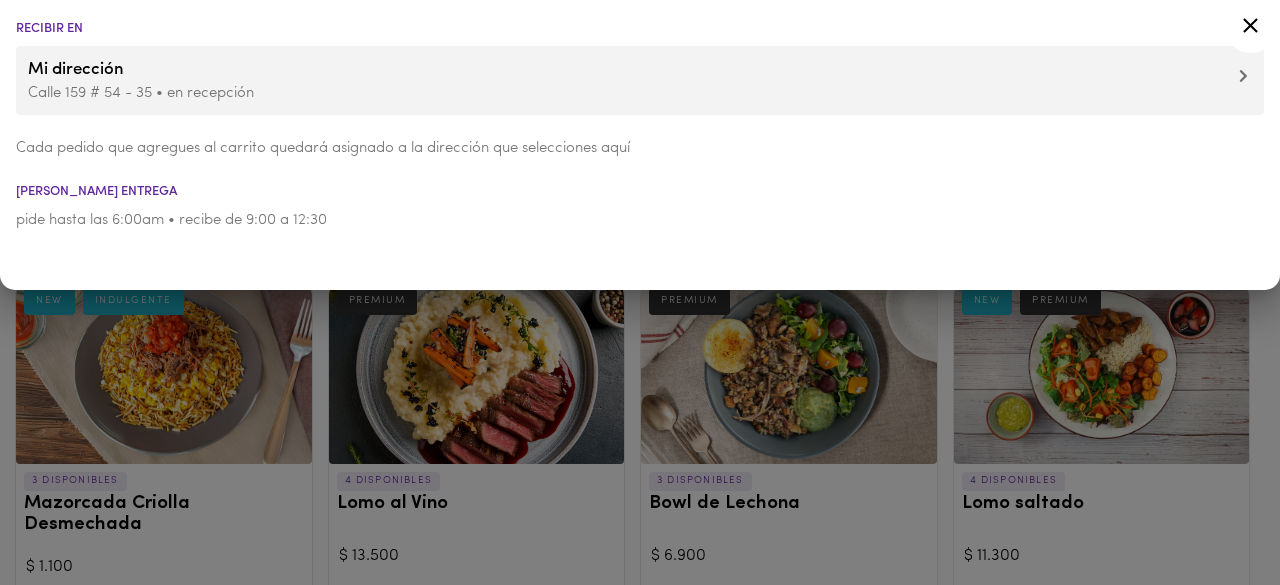click 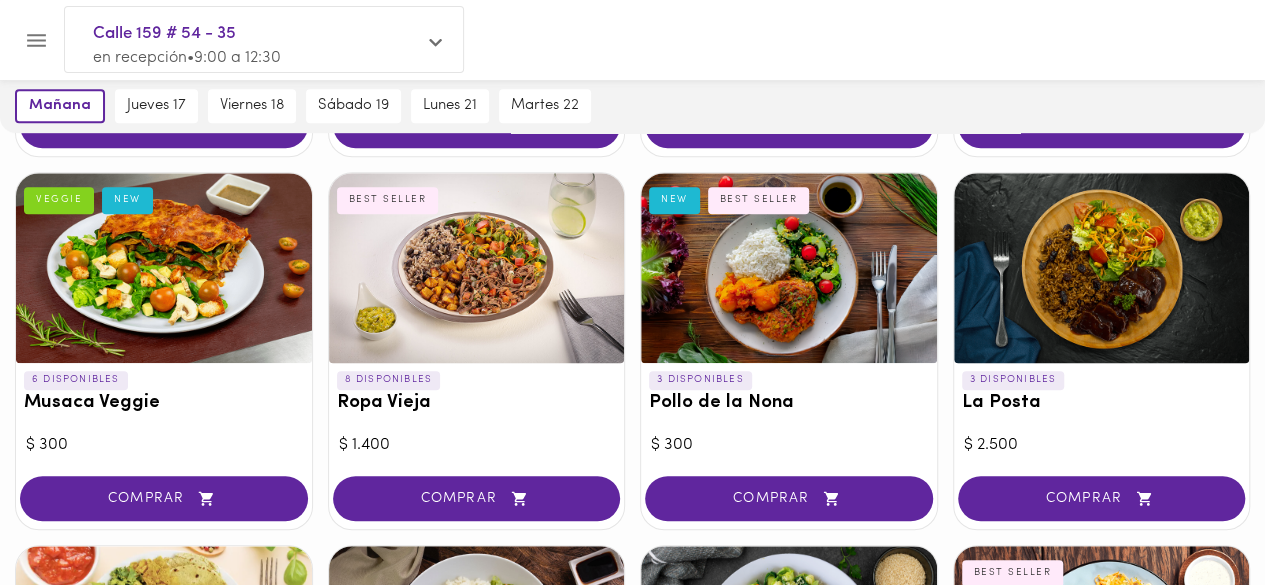 scroll, scrollTop: 492, scrollLeft: 0, axis: vertical 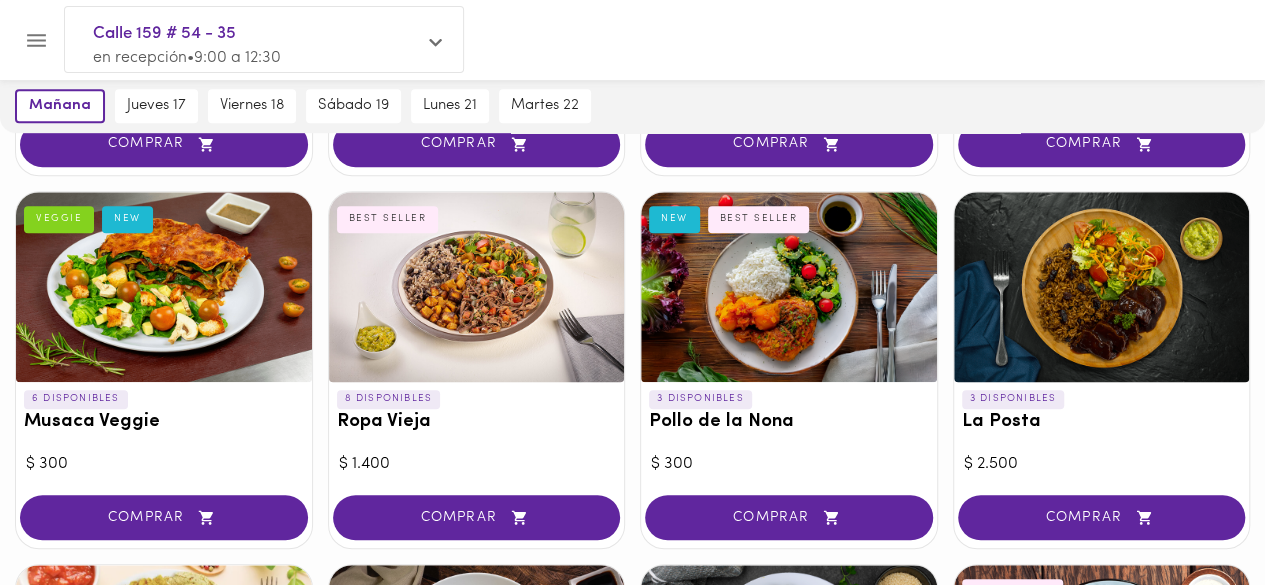 click at bounding box center (789, 287) 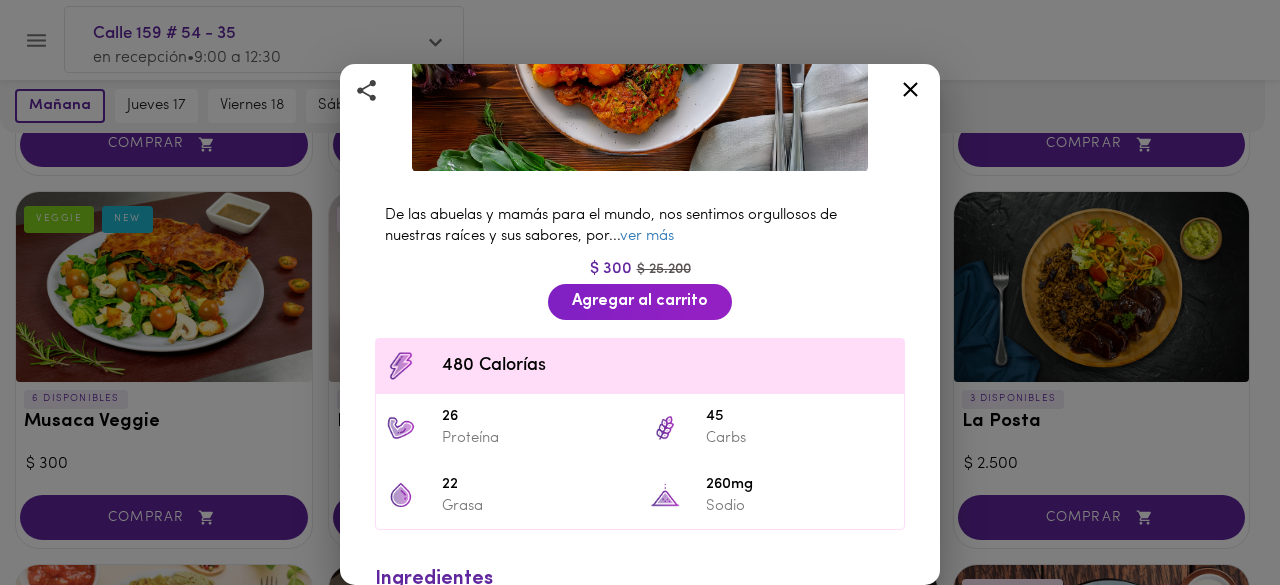 scroll, scrollTop: 299, scrollLeft: 0, axis: vertical 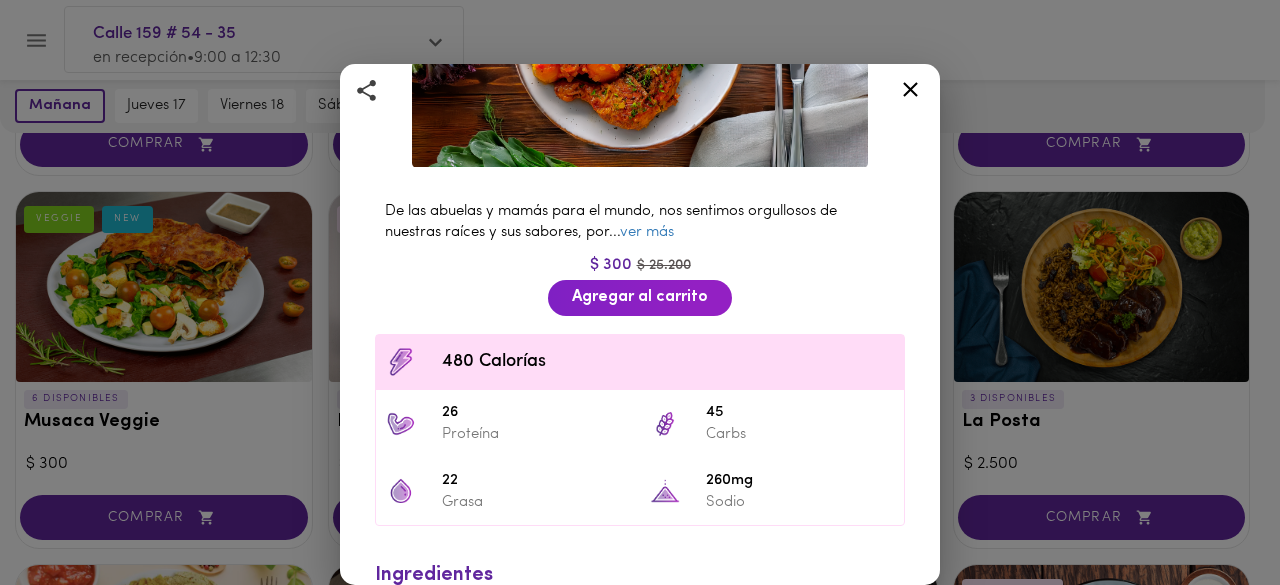 click 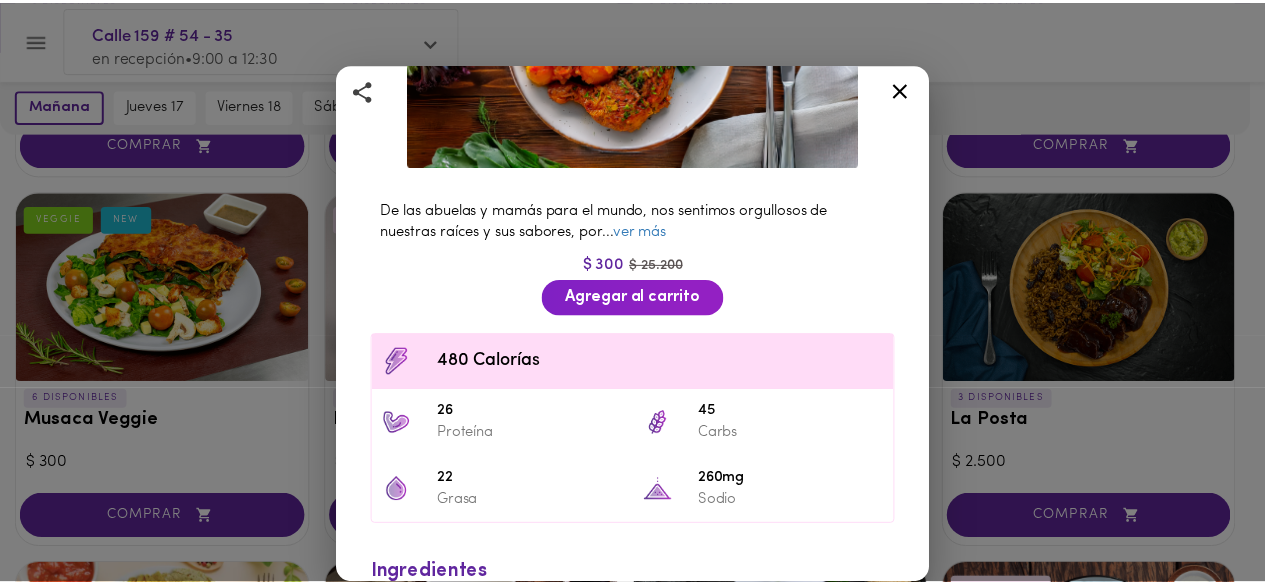 scroll, scrollTop: 0, scrollLeft: 0, axis: both 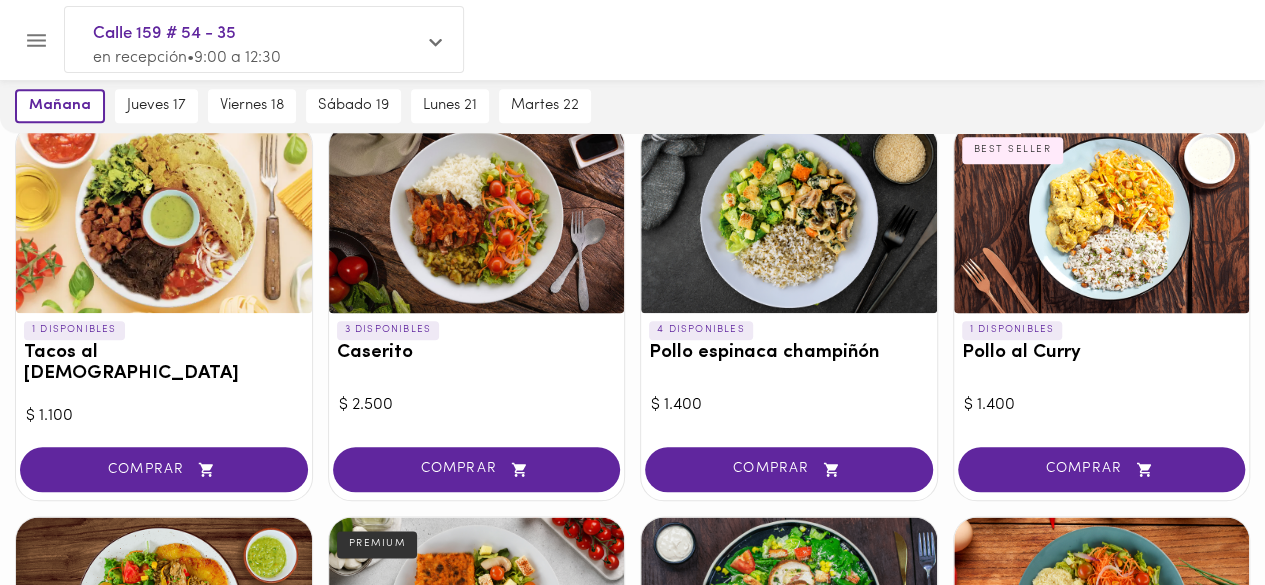 click at bounding box center [1102, 218] 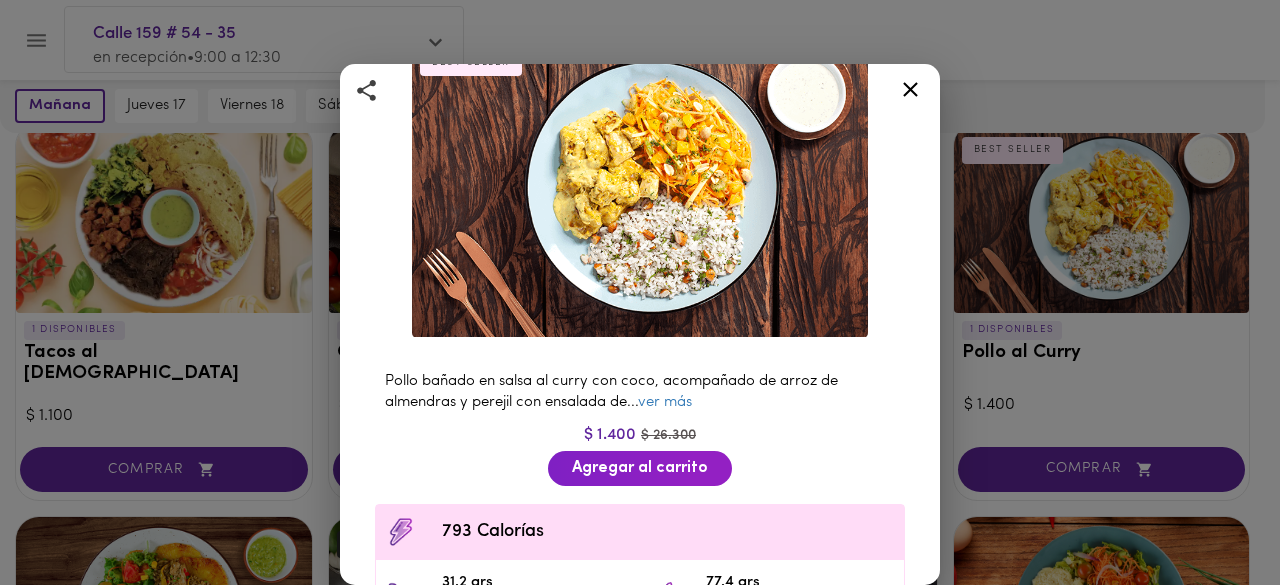 scroll, scrollTop: 132, scrollLeft: 0, axis: vertical 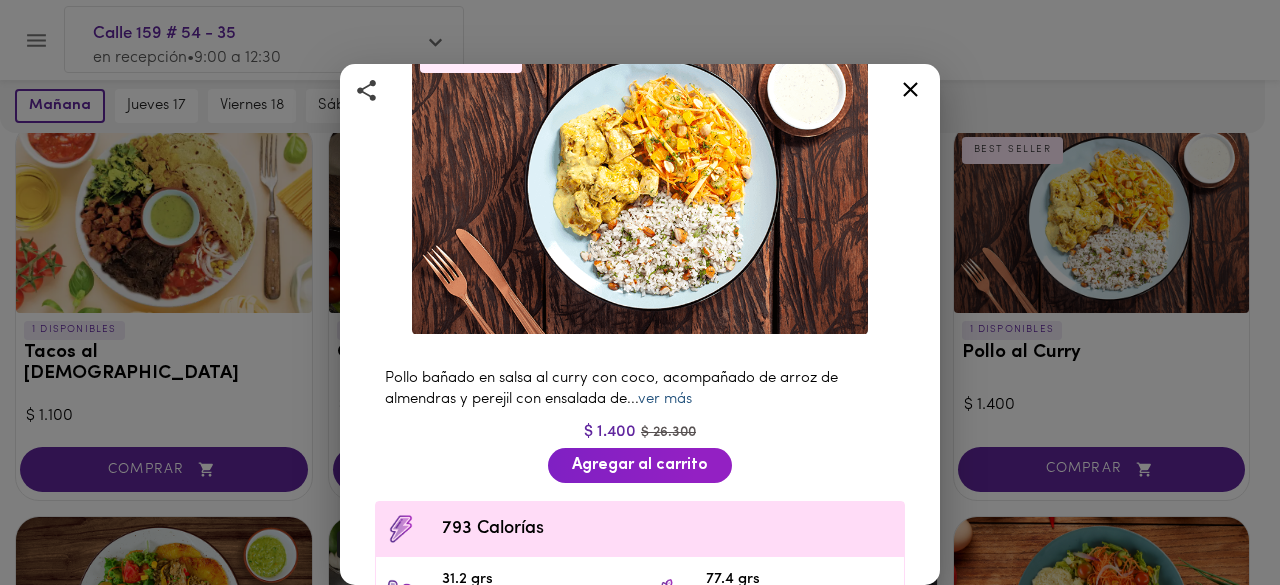 click on "ver más" at bounding box center (665, 399) 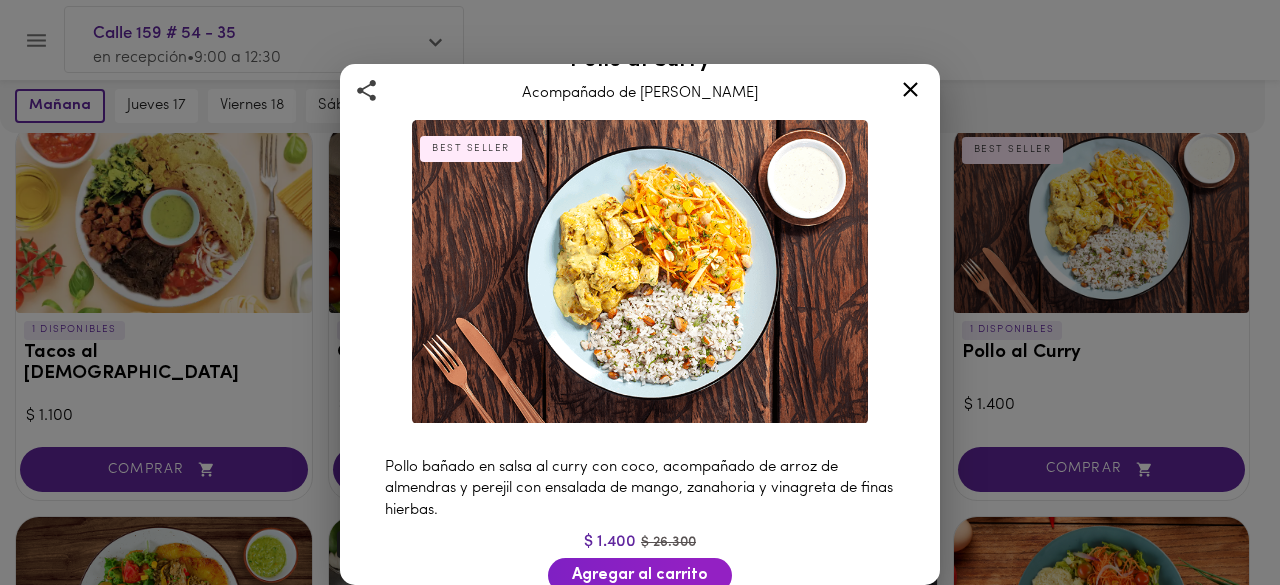 scroll, scrollTop: 9, scrollLeft: 0, axis: vertical 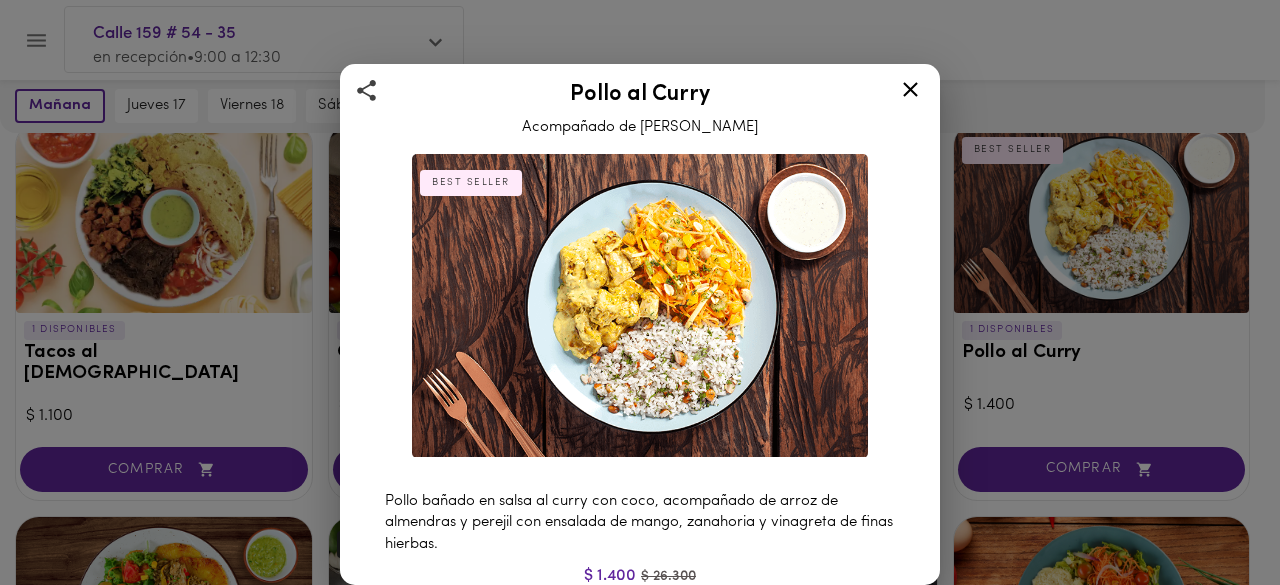 click 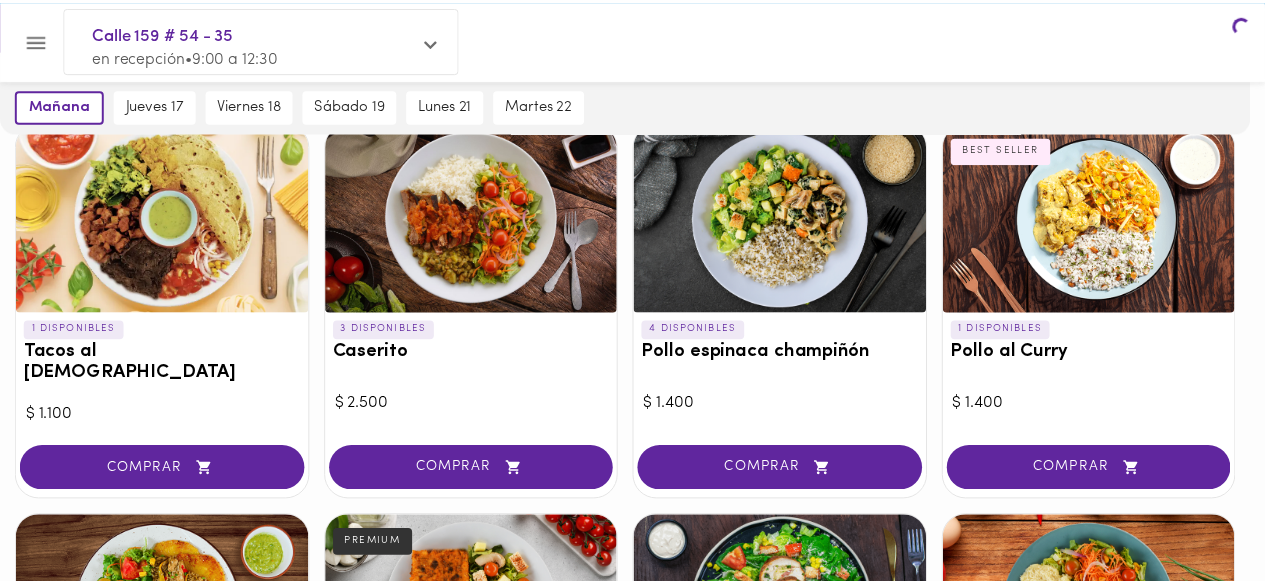 scroll, scrollTop: 0, scrollLeft: 0, axis: both 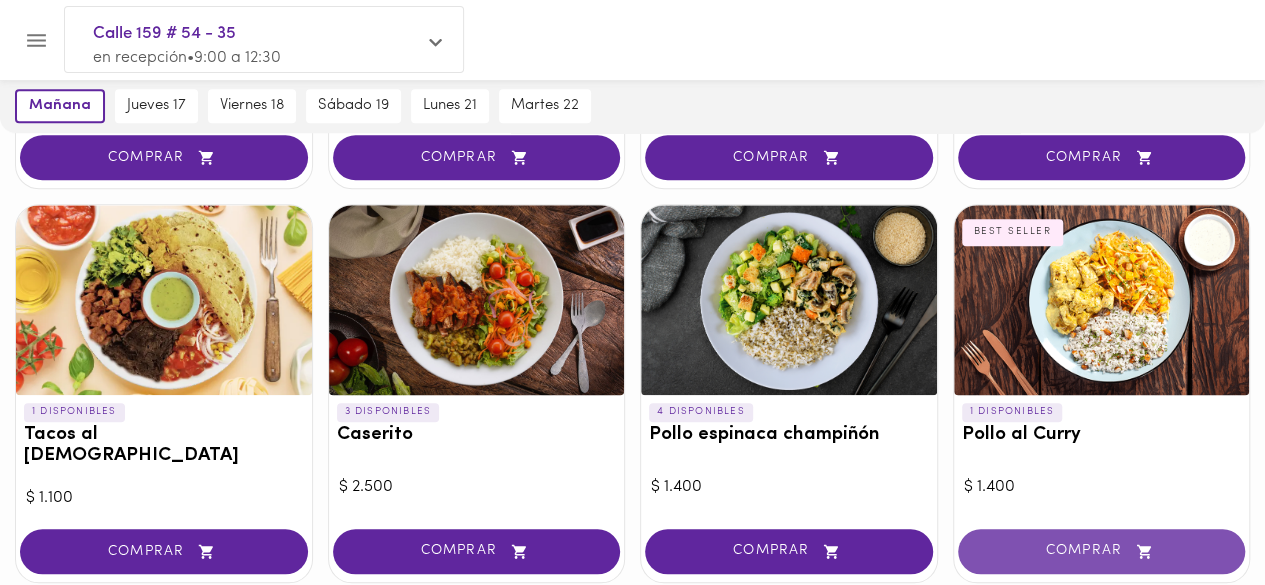 click on "COMPRAR" at bounding box center (1102, 551) 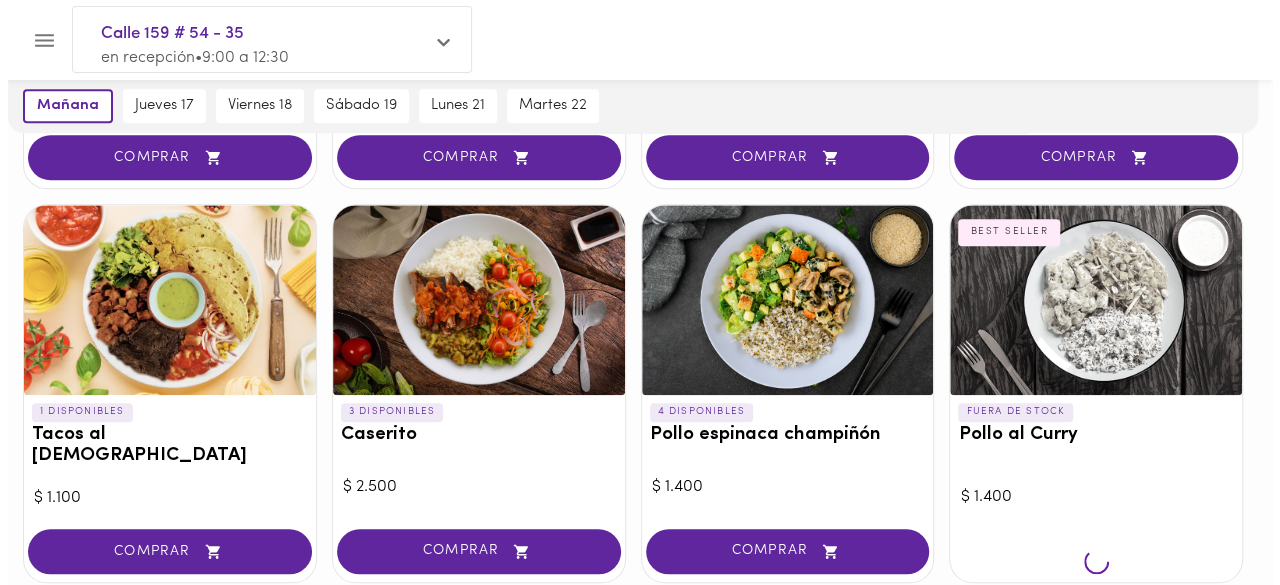 scroll, scrollTop: 837, scrollLeft: 0, axis: vertical 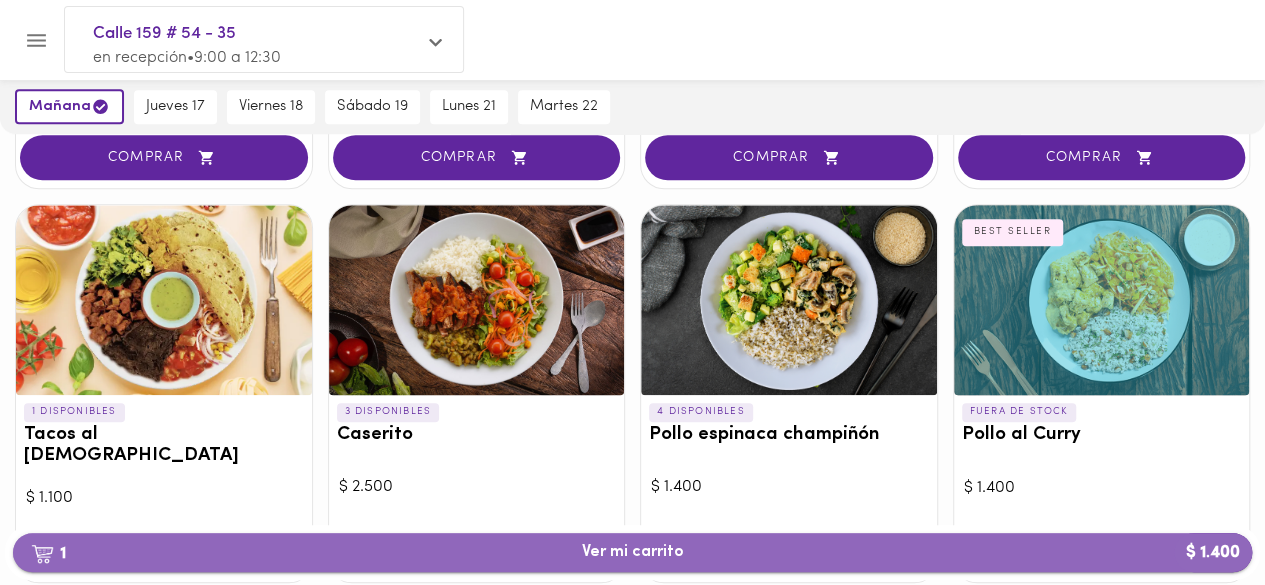 click on "1 Ver mi carrito $ 1.400" at bounding box center [632, 552] 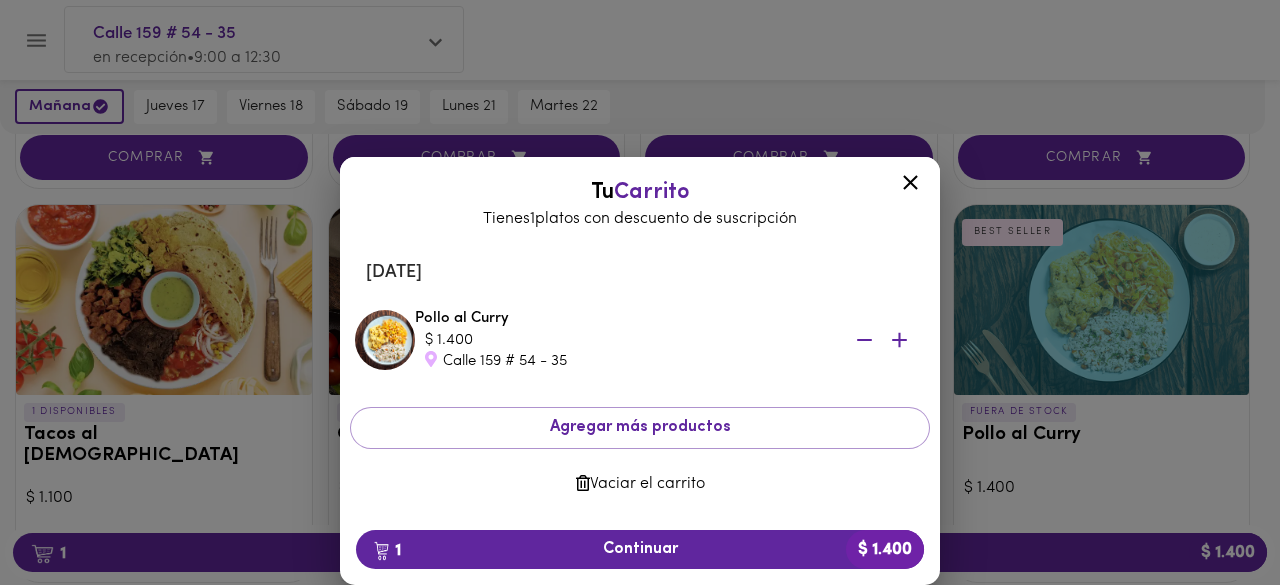 click 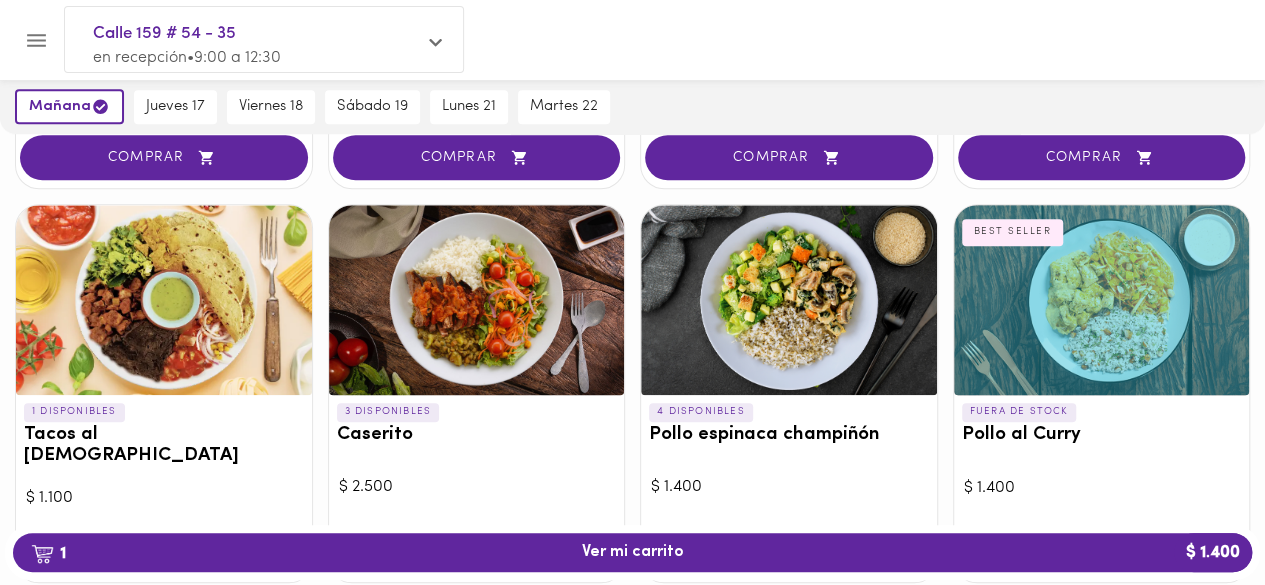 click at bounding box center [1102, 300] 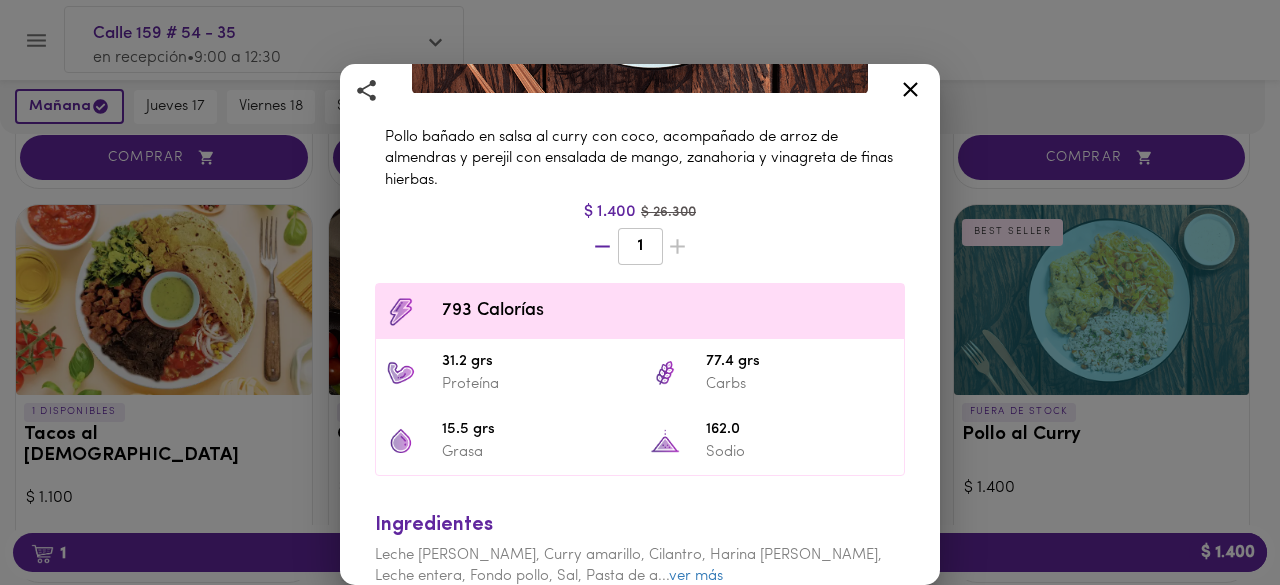 scroll, scrollTop: 374, scrollLeft: 0, axis: vertical 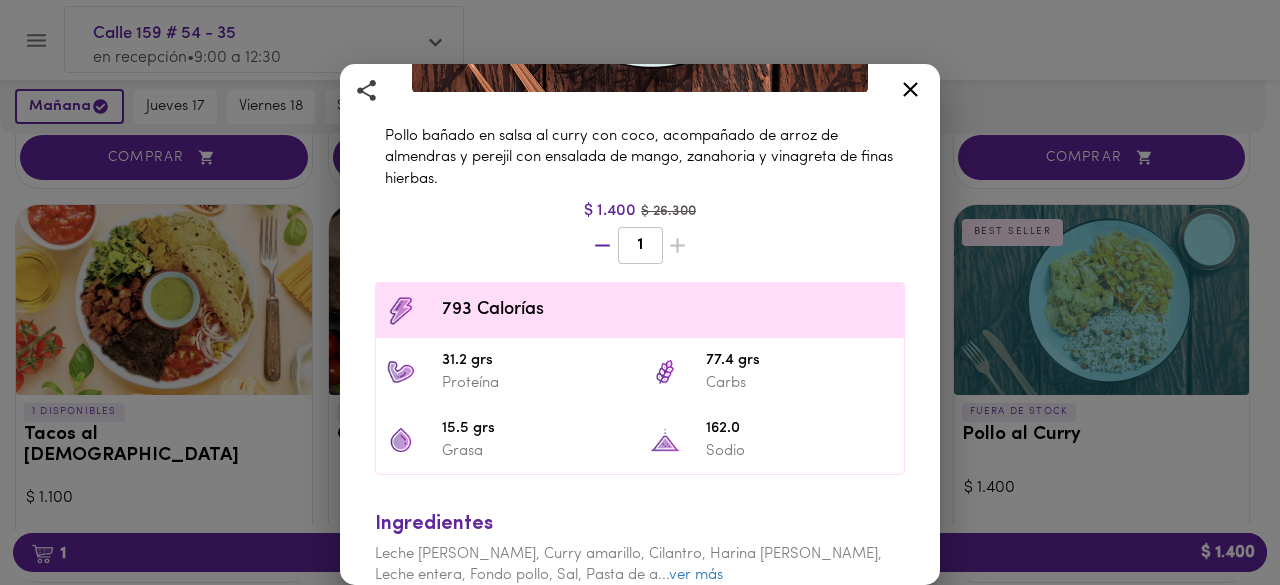 click 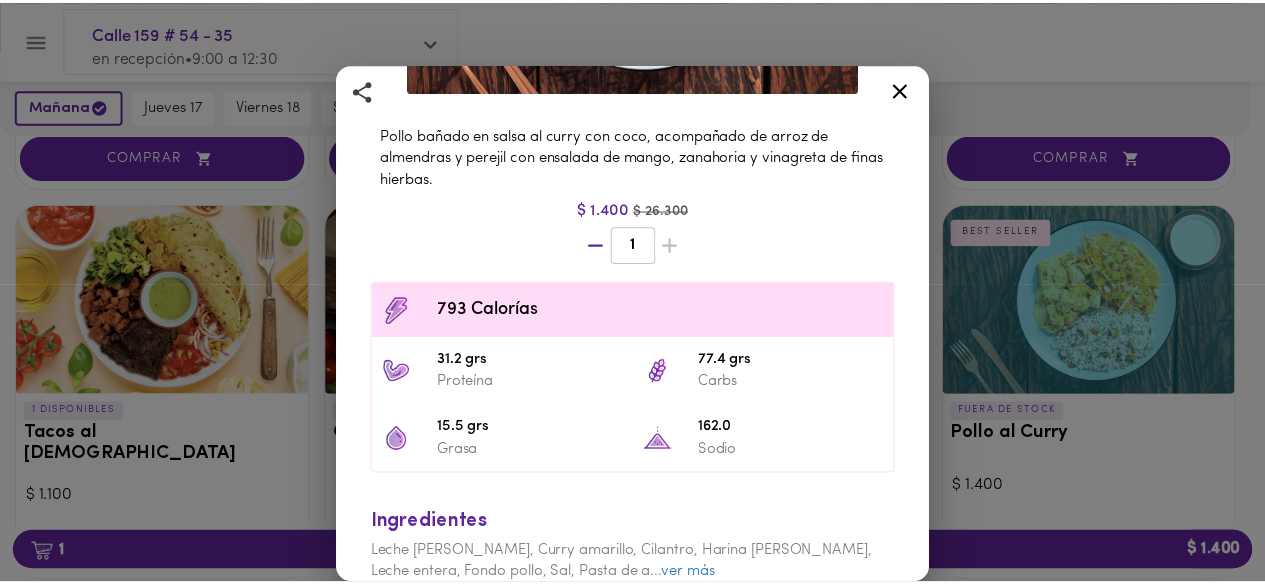 scroll, scrollTop: 0, scrollLeft: 0, axis: both 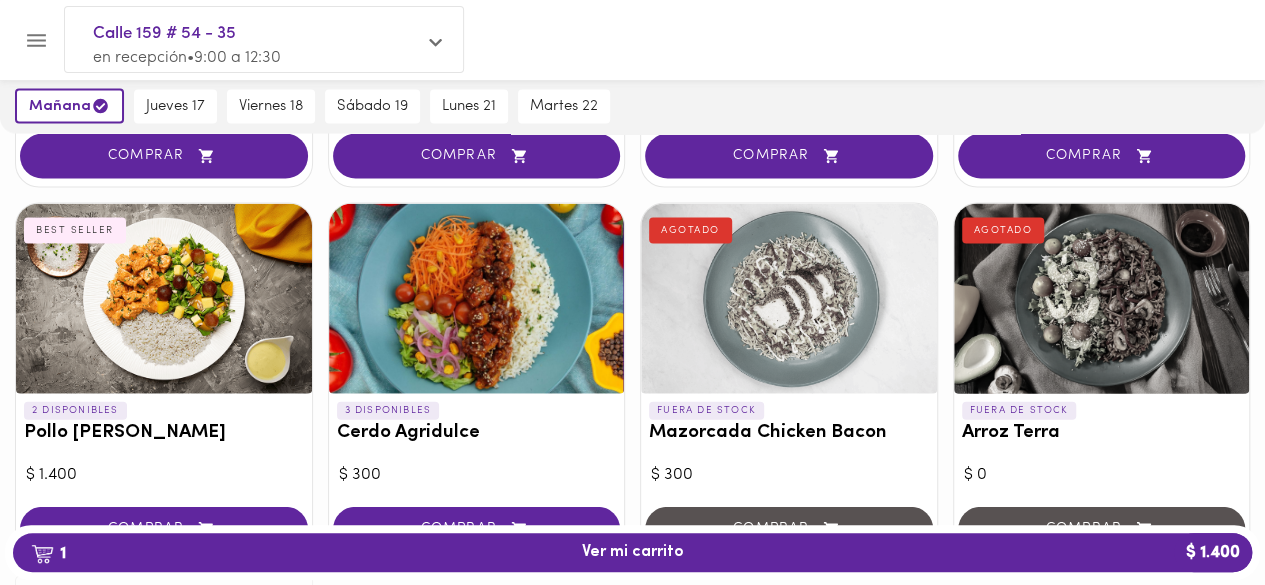 click at bounding box center [164, 299] 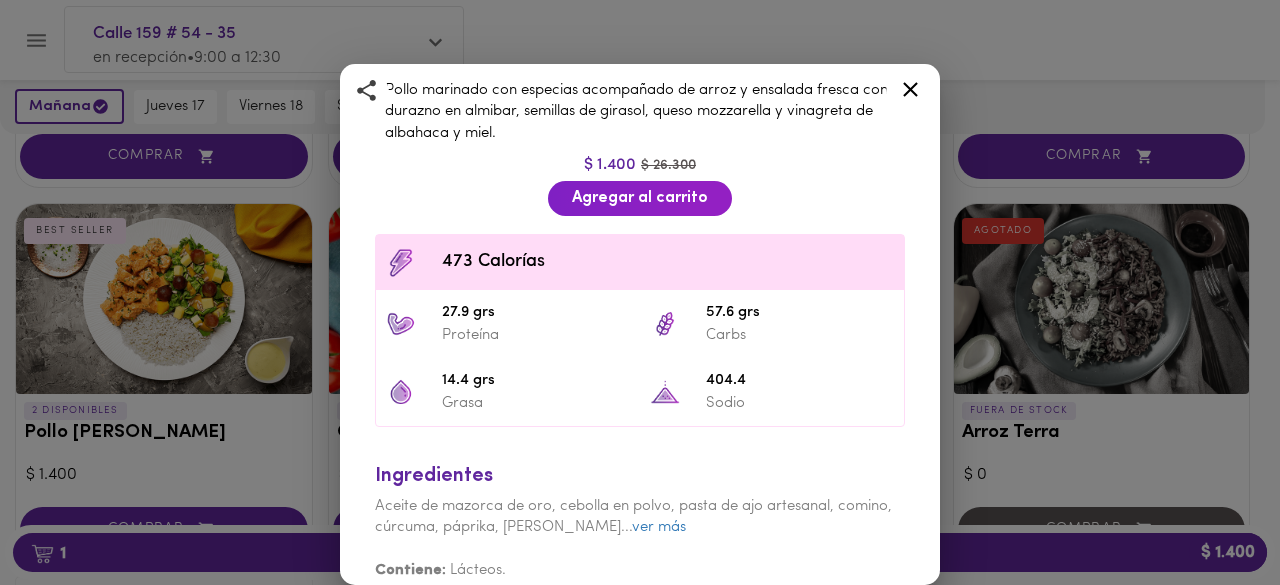 scroll, scrollTop: 500, scrollLeft: 0, axis: vertical 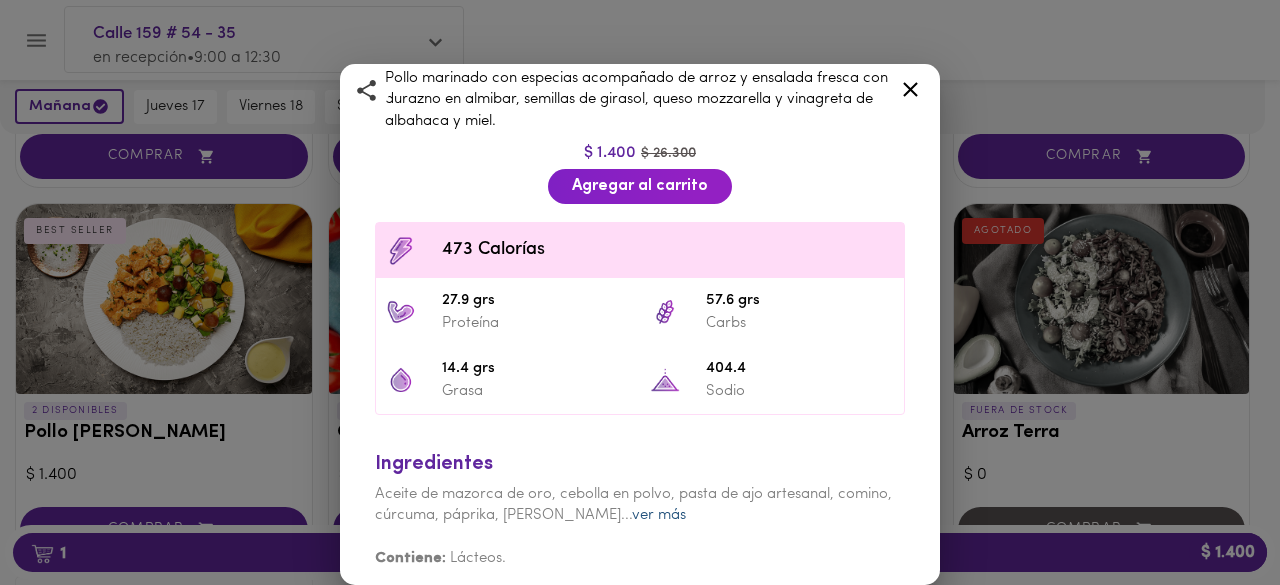 click on "ver más" at bounding box center [659, 515] 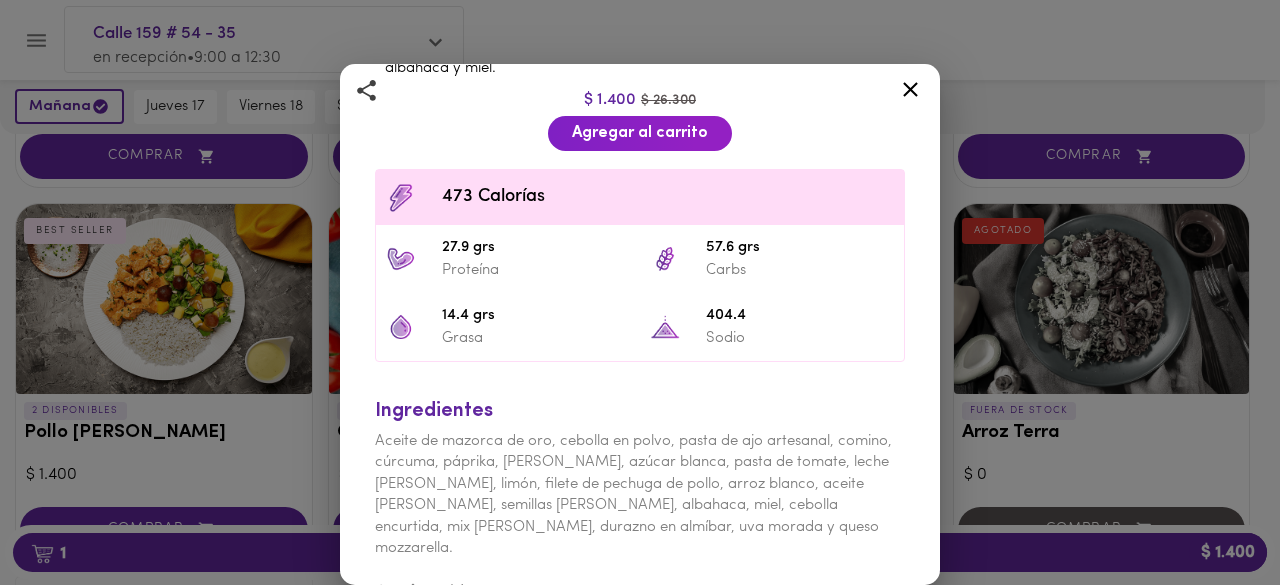 scroll, scrollTop: 564, scrollLeft: 0, axis: vertical 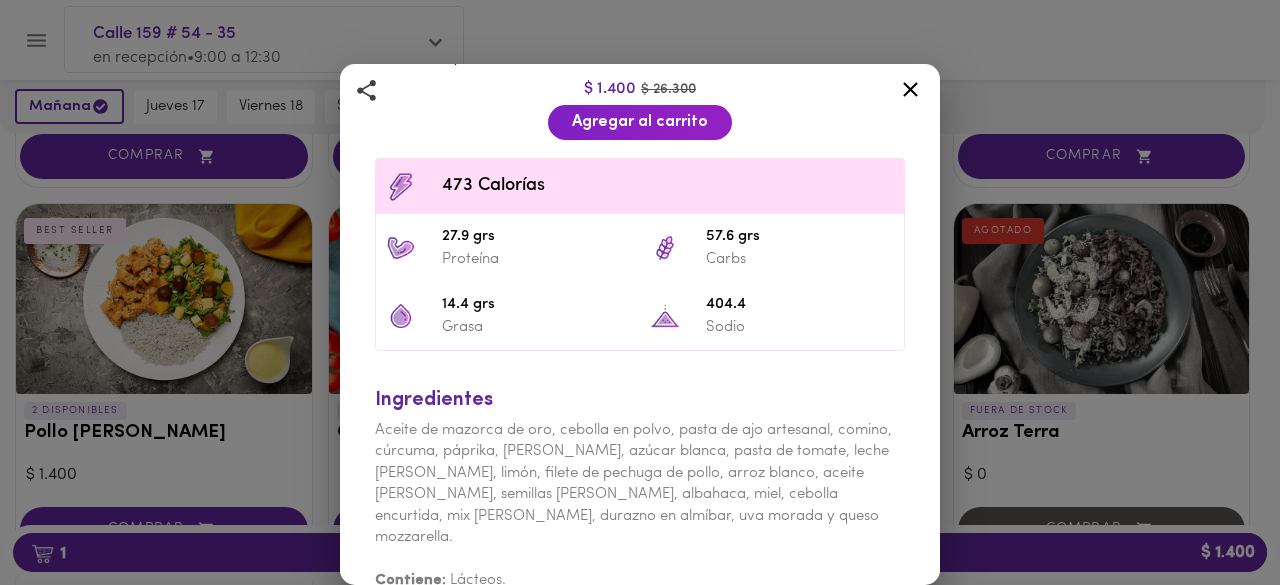 click 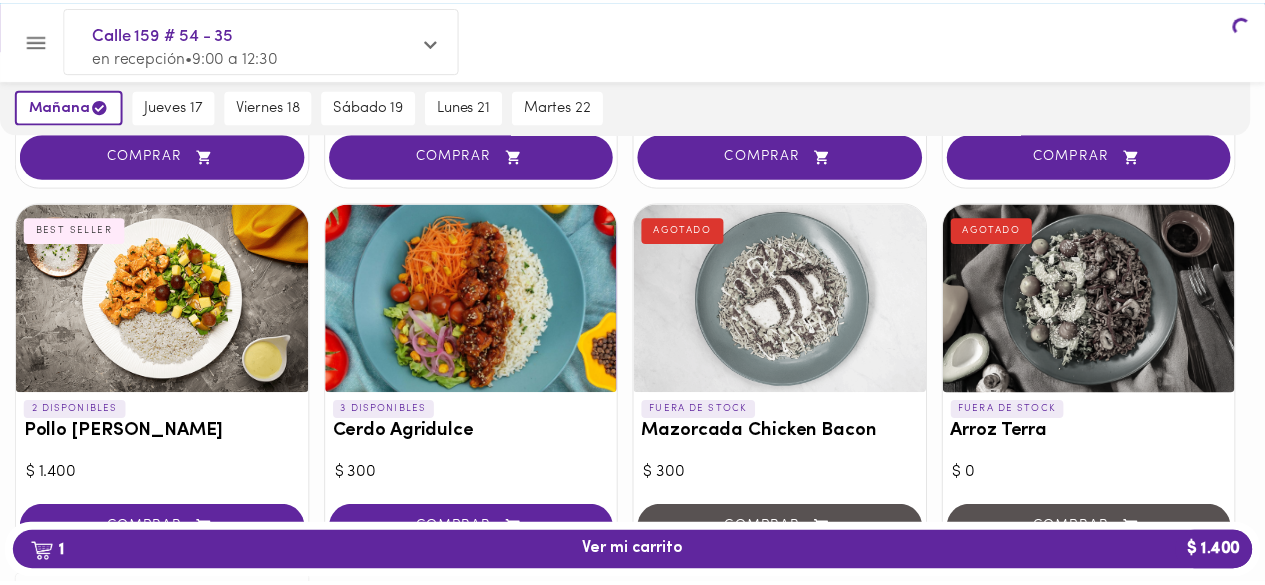 scroll, scrollTop: 0, scrollLeft: 0, axis: both 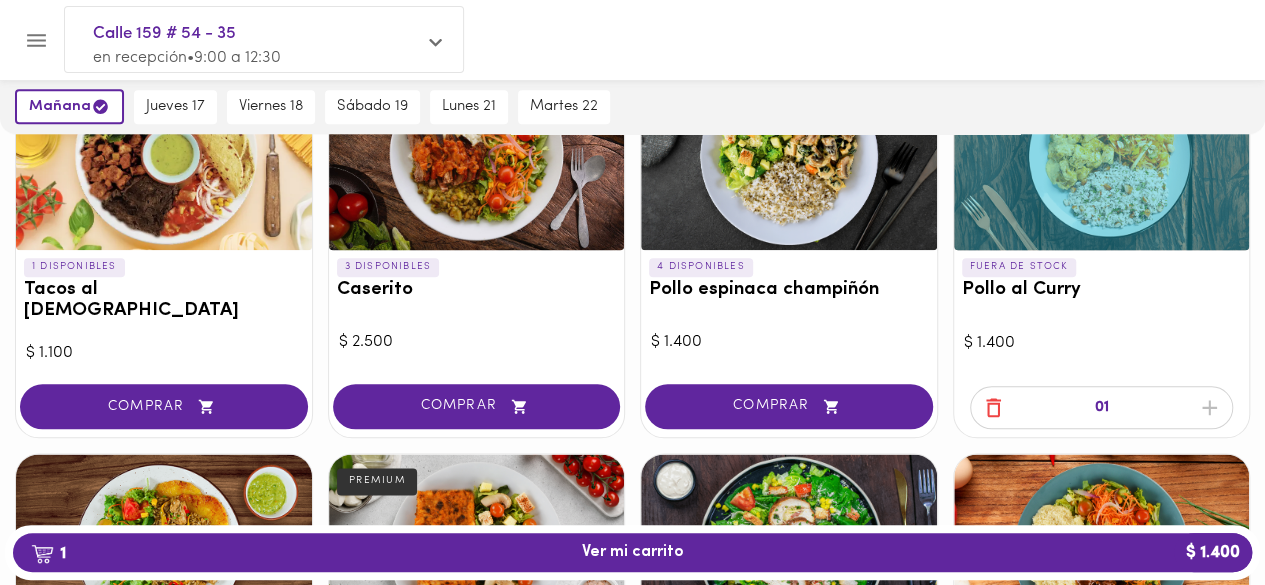 click 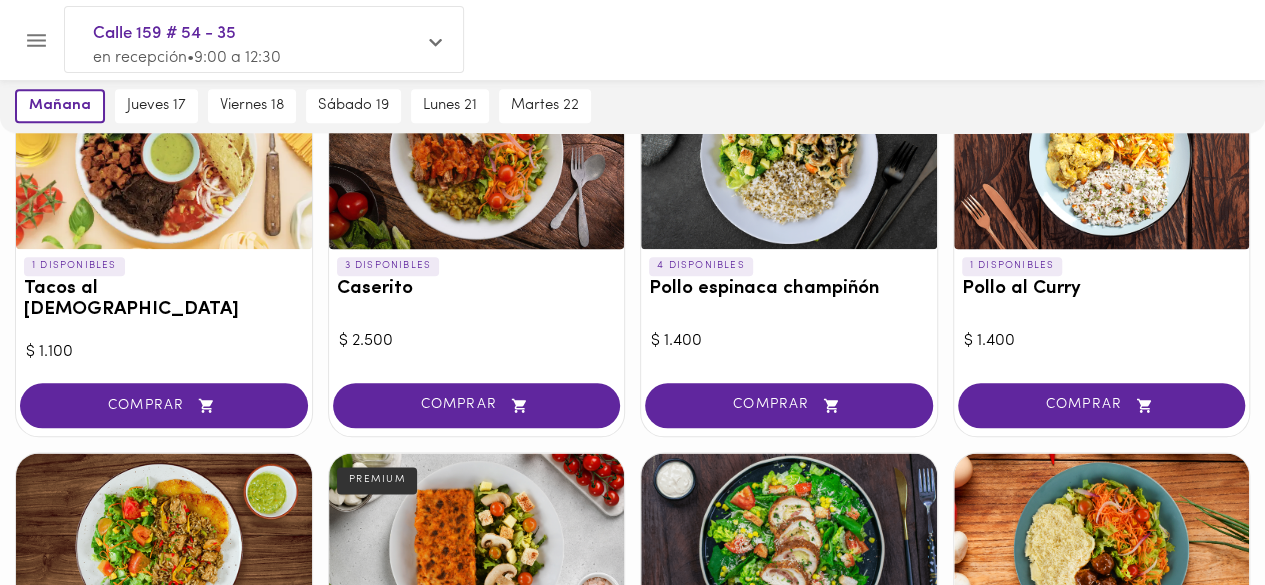 scroll, scrollTop: 981, scrollLeft: 0, axis: vertical 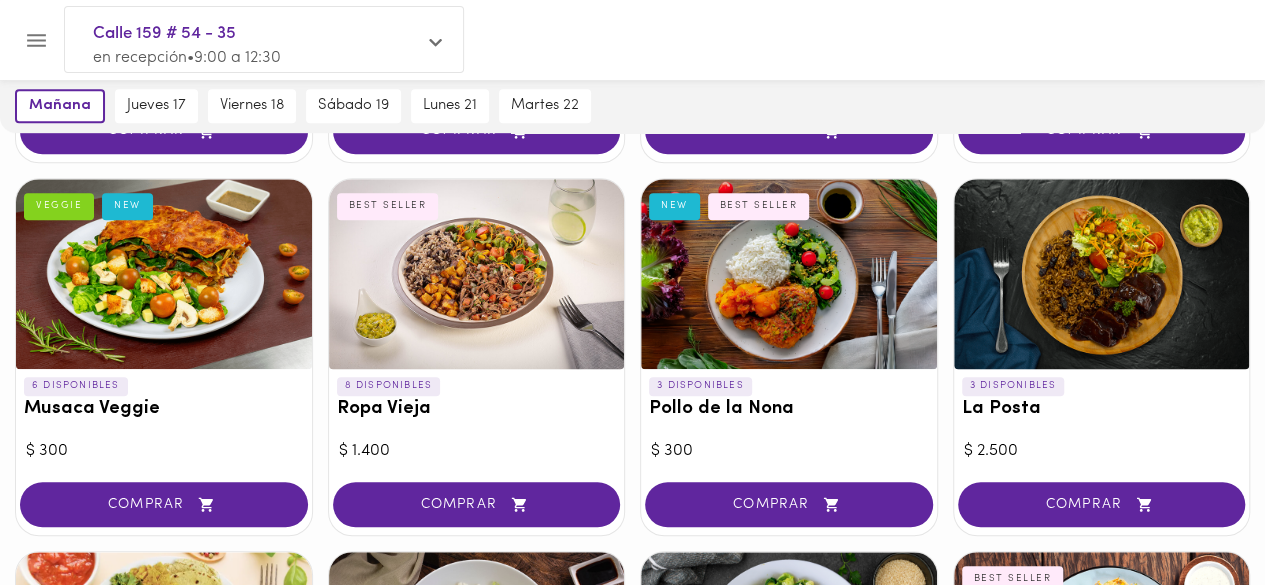 click at bounding box center [1102, 274] 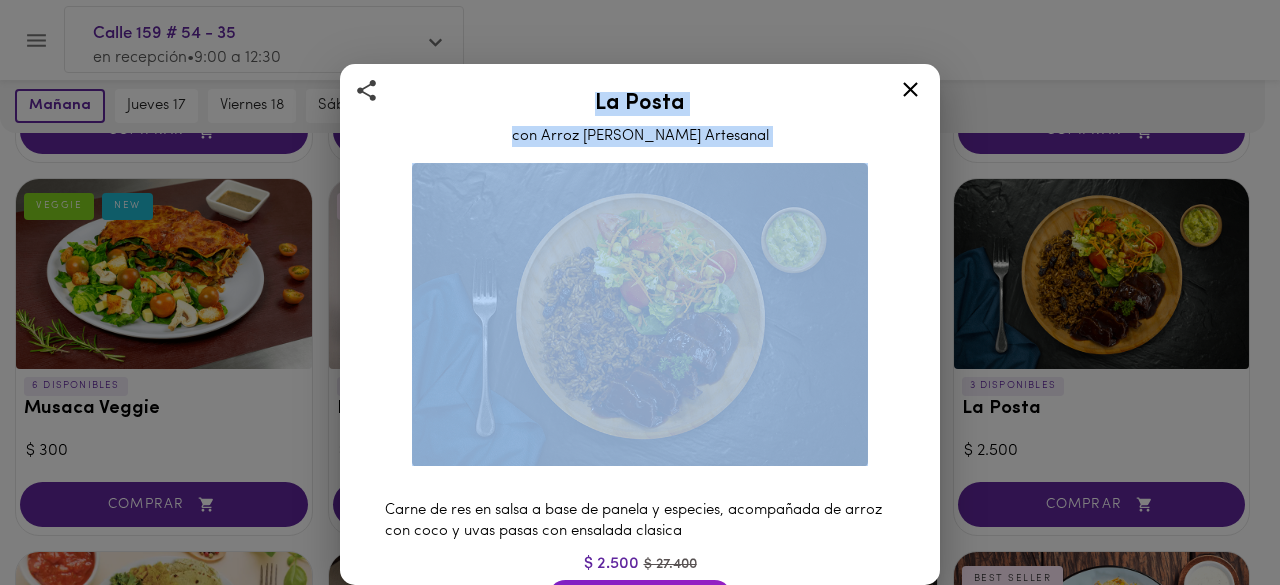 drag, startPoint x: 945, startPoint y: 298, endPoint x: 929, endPoint y: 307, distance: 18.35756 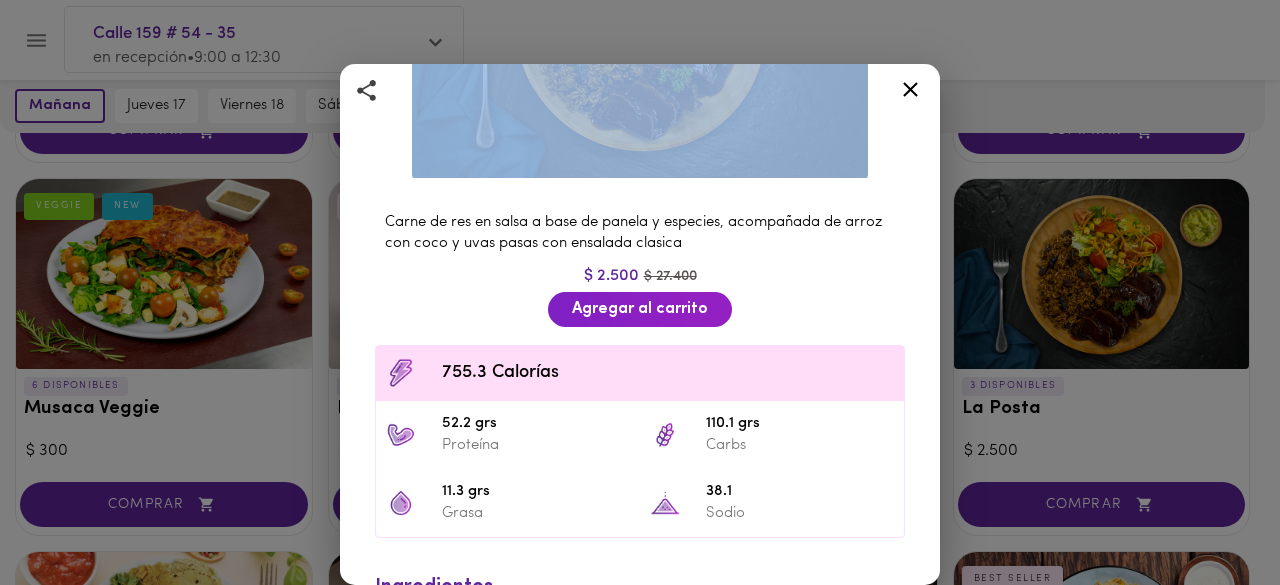 scroll, scrollTop: 304, scrollLeft: 0, axis: vertical 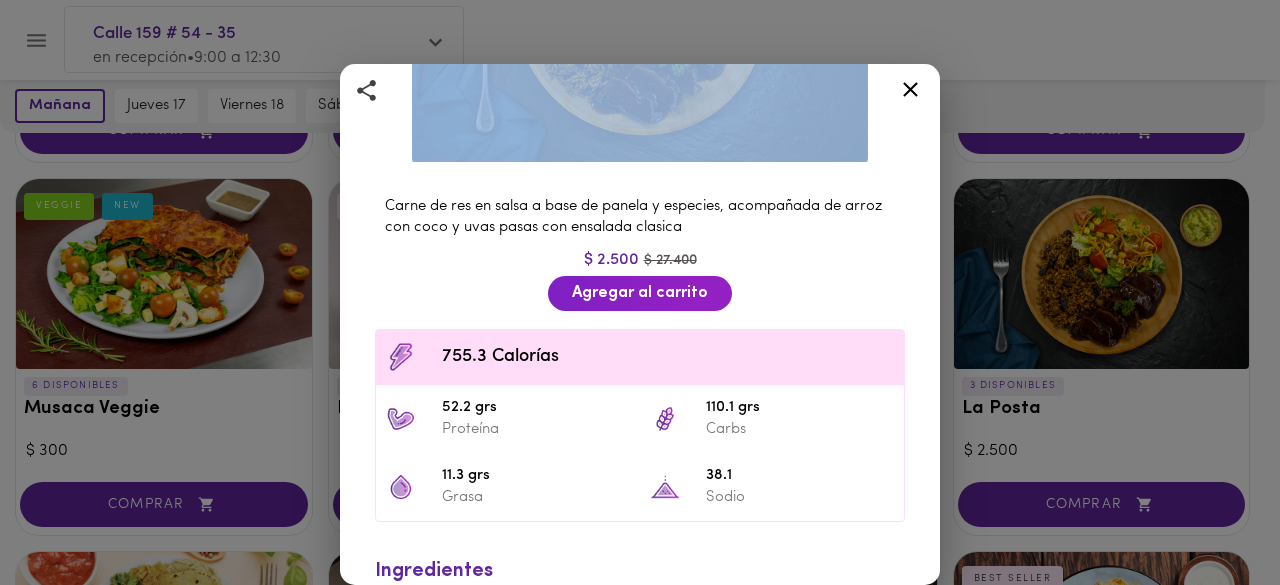 click 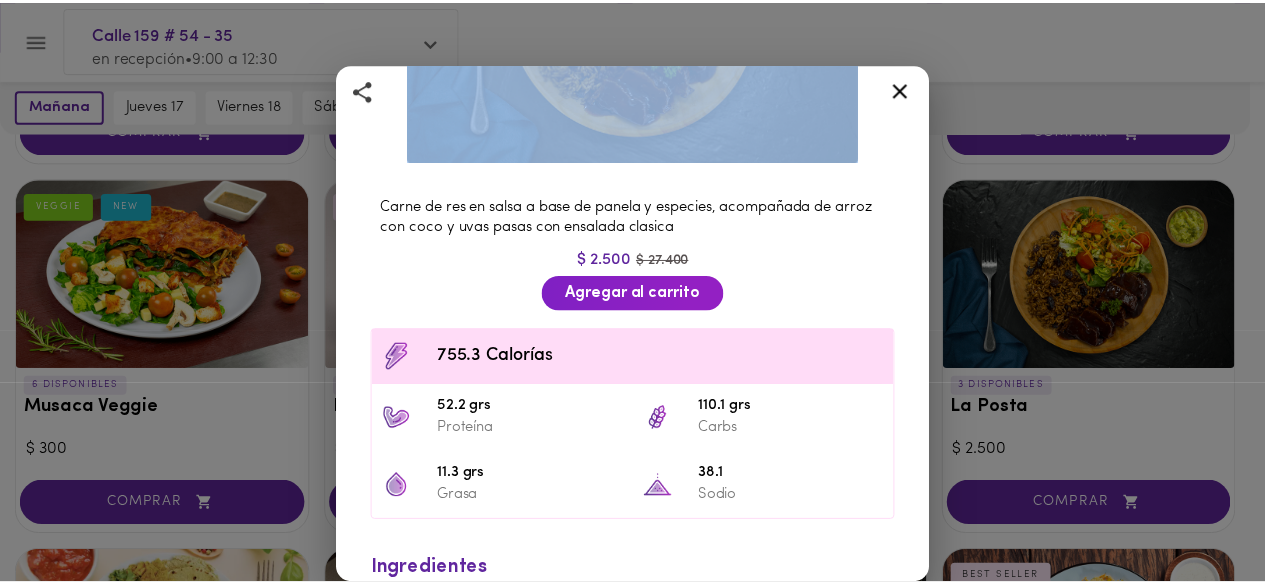 scroll, scrollTop: 0, scrollLeft: 0, axis: both 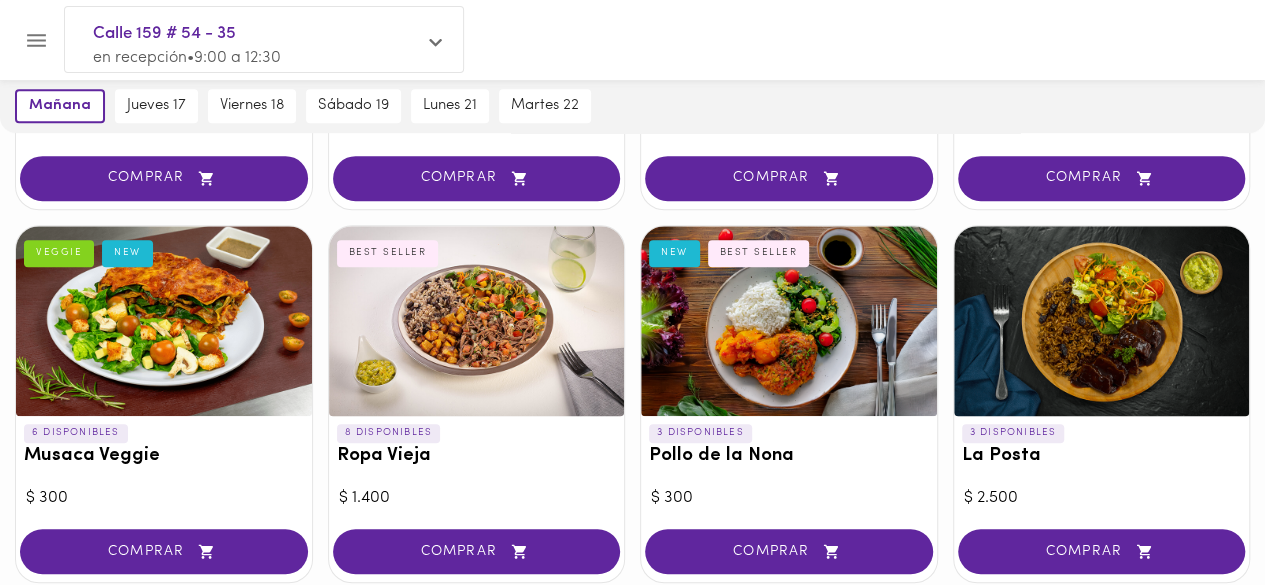 click at bounding box center (789, 321) 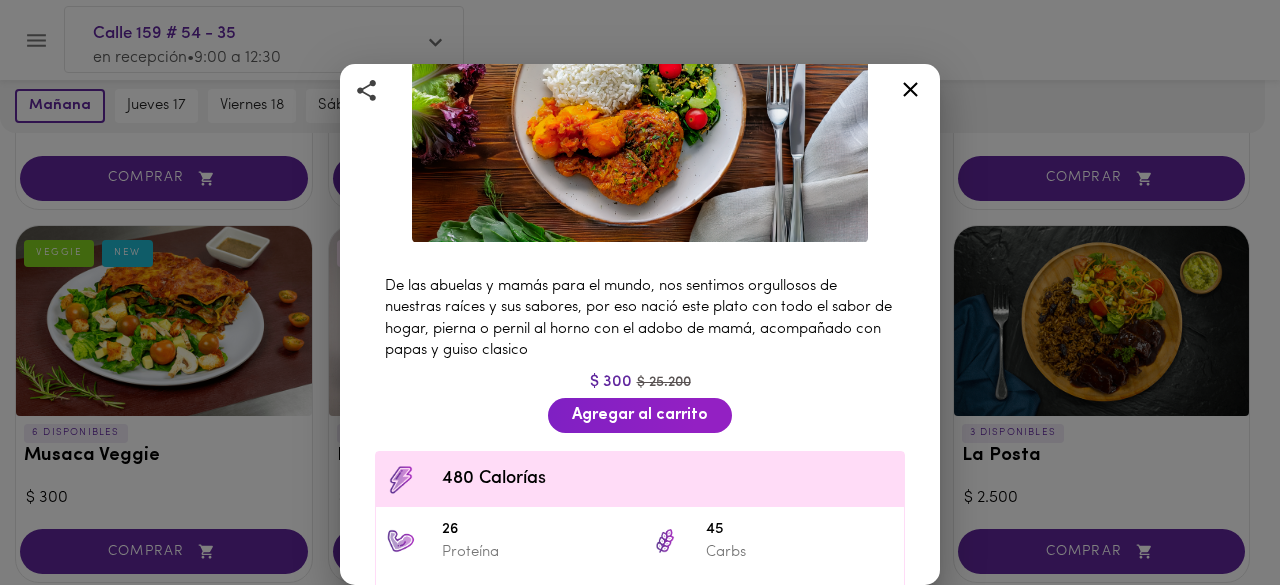 scroll, scrollTop: 225, scrollLeft: 0, axis: vertical 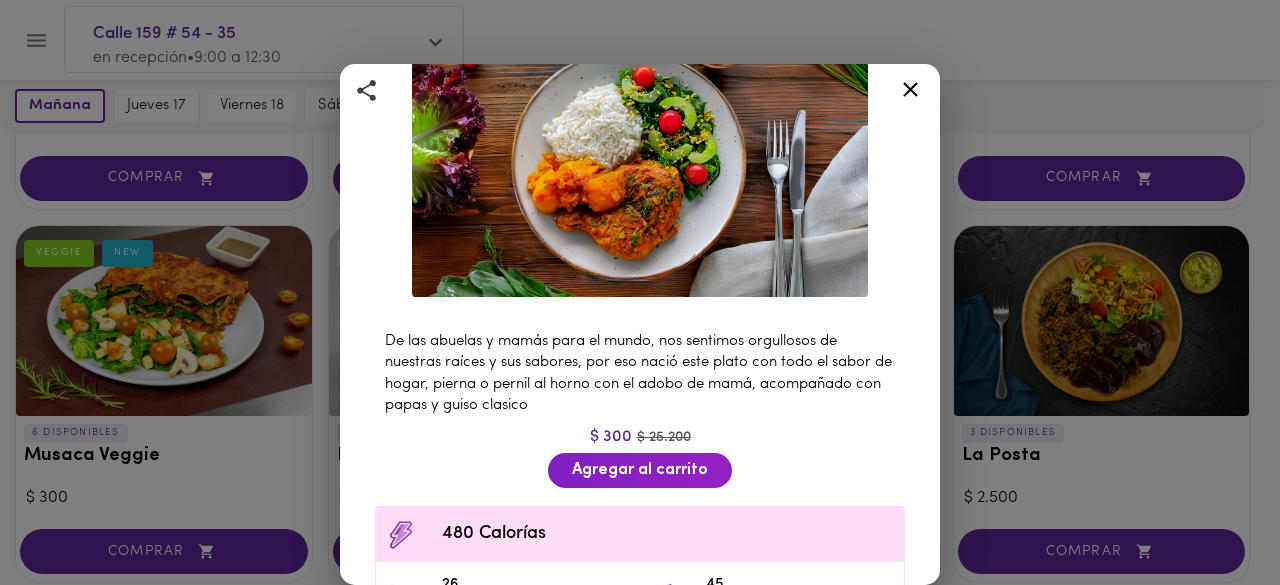 click 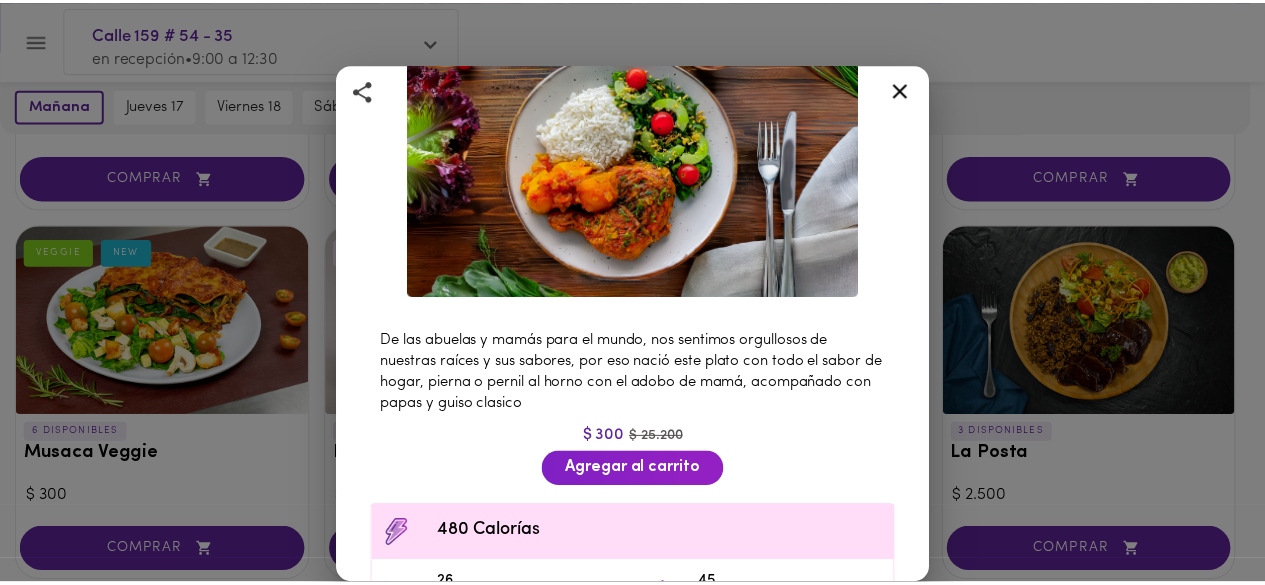 scroll, scrollTop: 0, scrollLeft: 0, axis: both 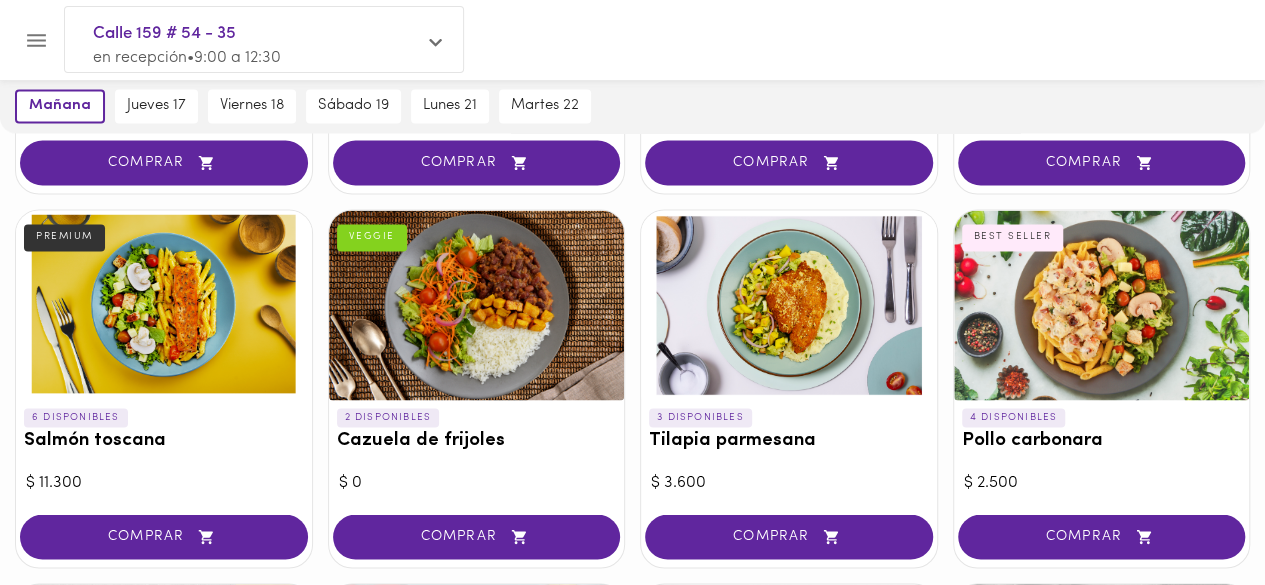 click at bounding box center [477, 305] 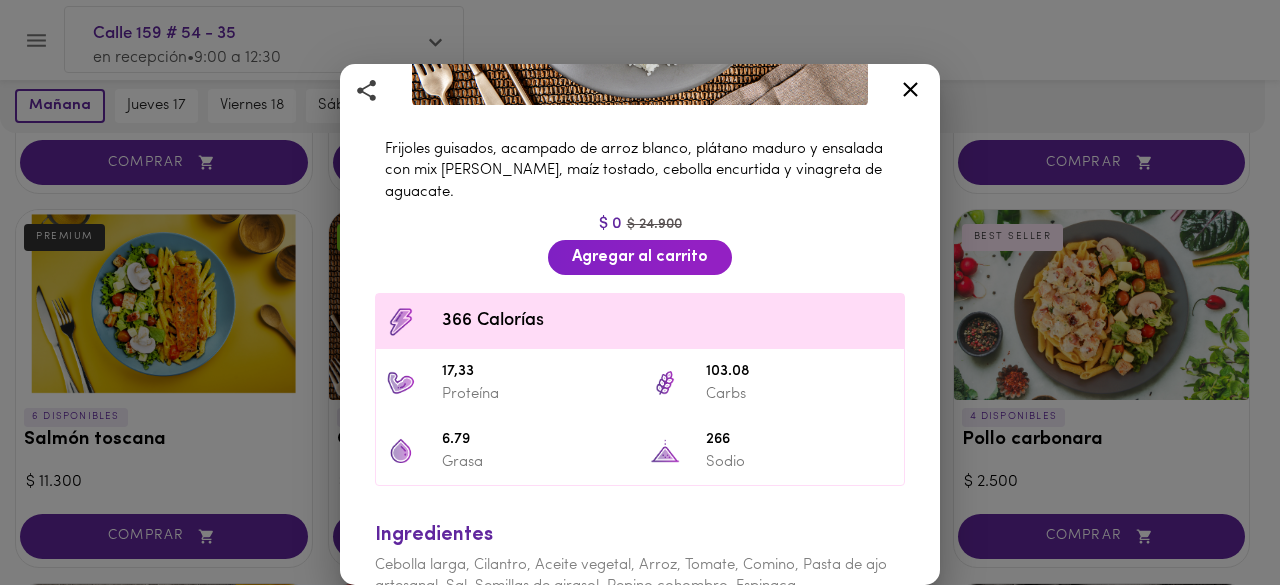 scroll, scrollTop: 367, scrollLeft: 0, axis: vertical 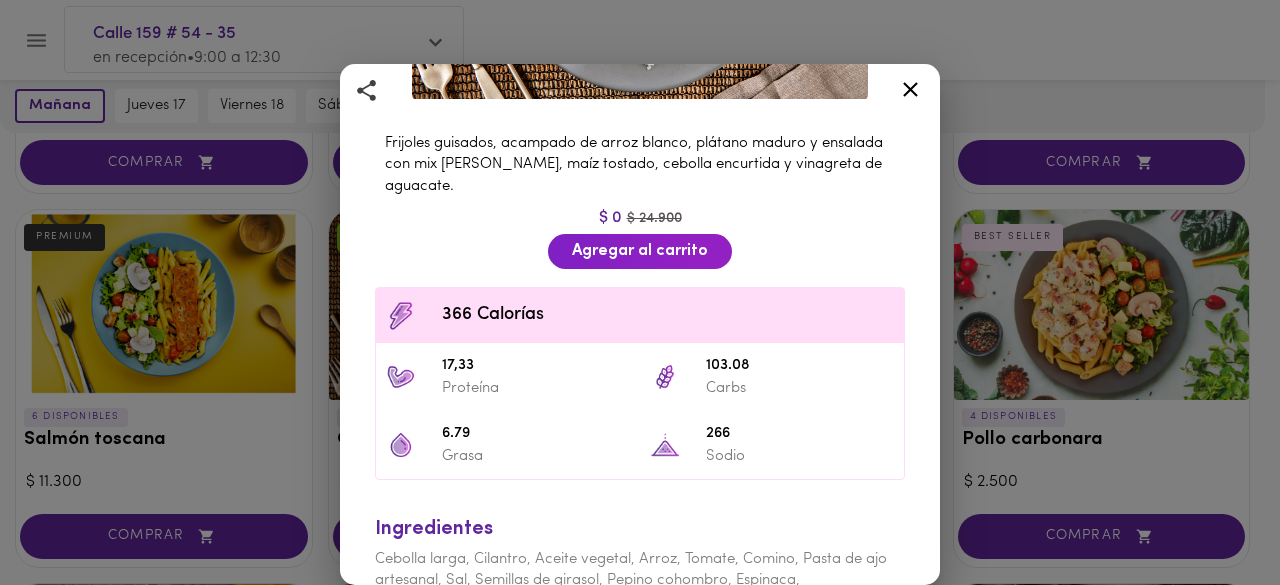 click 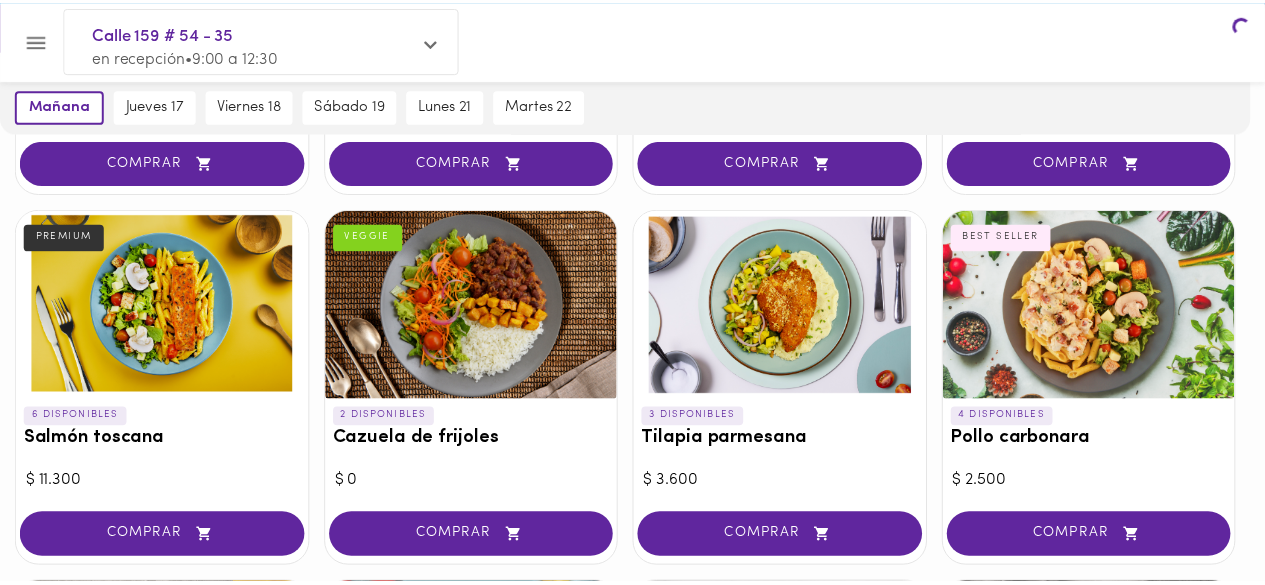scroll, scrollTop: 0, scrollLeft: 0, axis: both 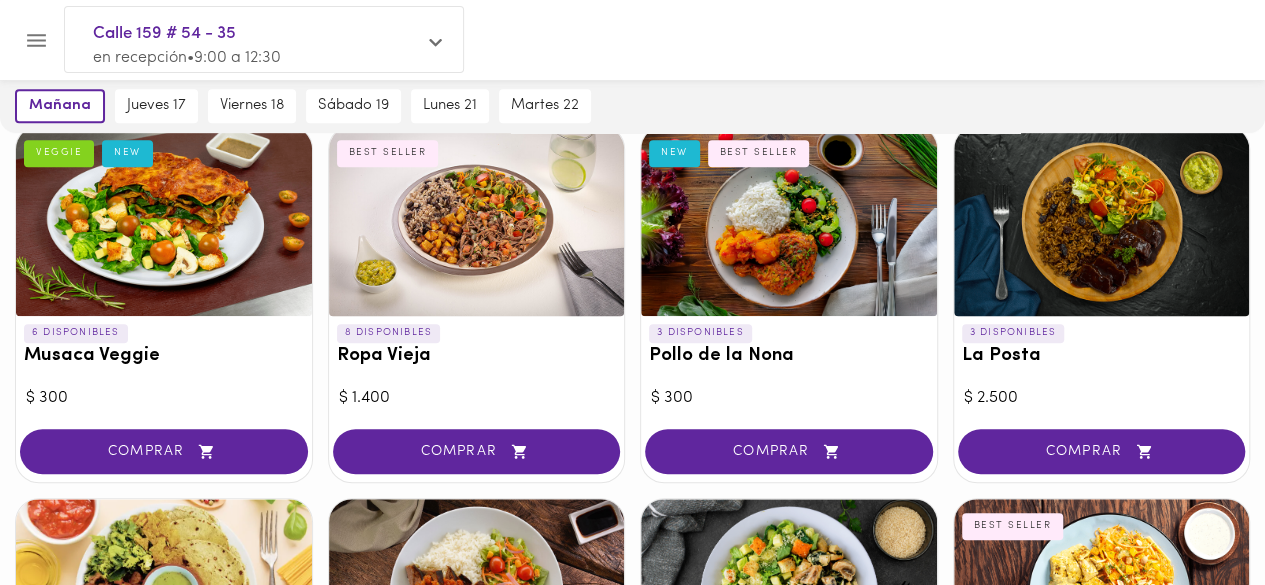 click at bounding box center (477, 221) 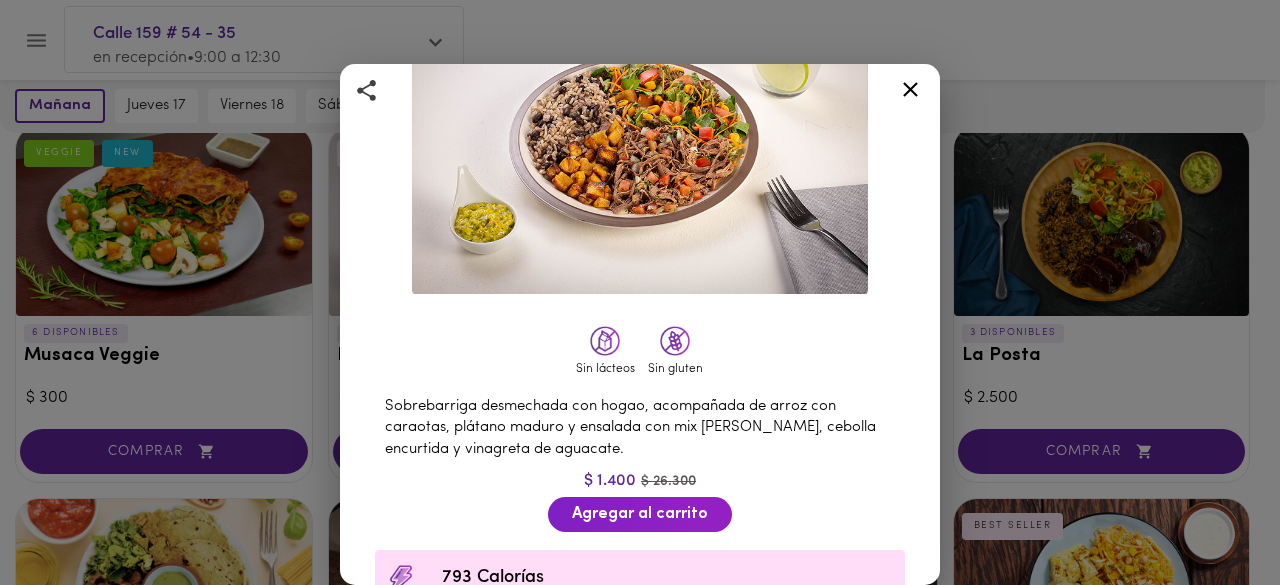 scroll, scrollTop: 184, scrollLeft: 0, axis: vertical 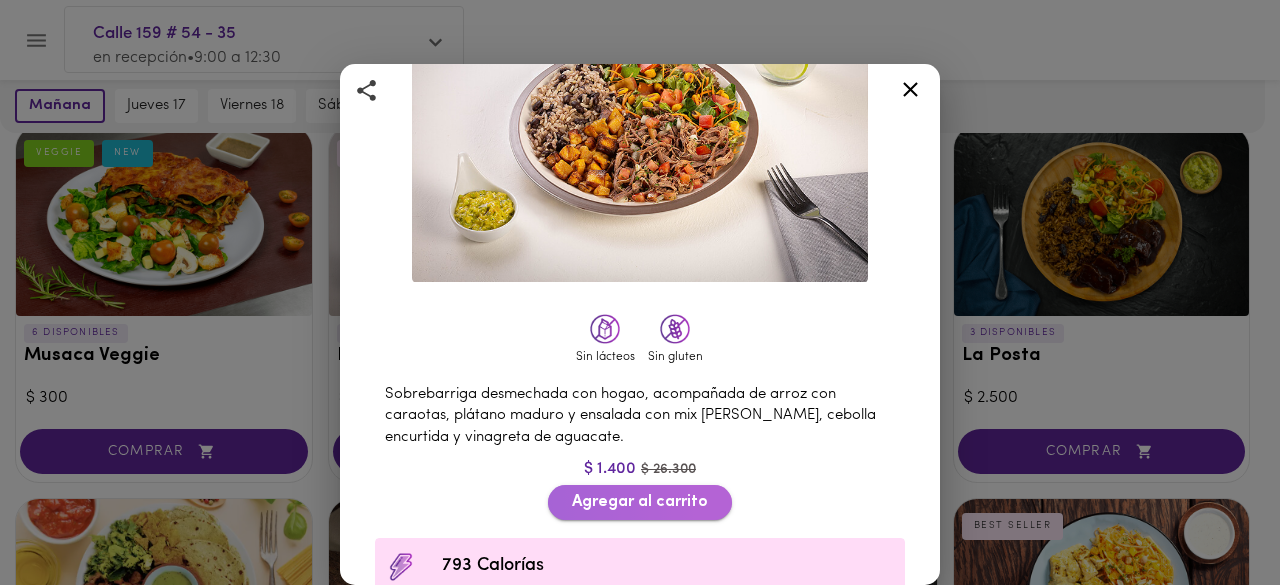 click on "Agregar al carrito" at bounding box center (640, 502) 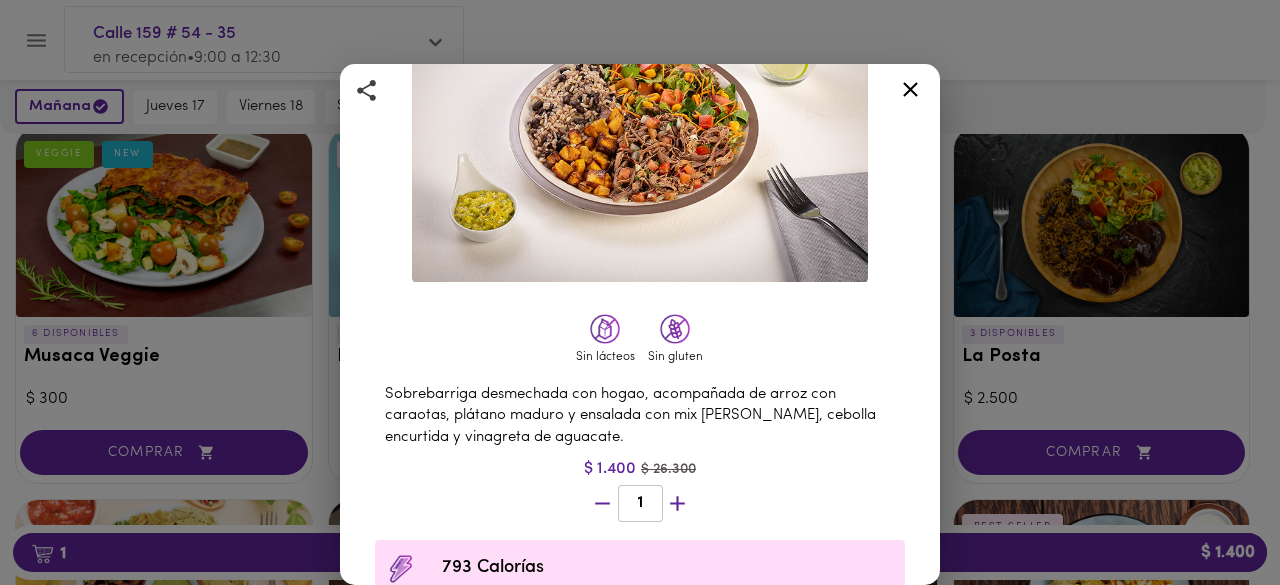 scroll, scrollTop: 544, scrollLeft: 0, axis: vertical 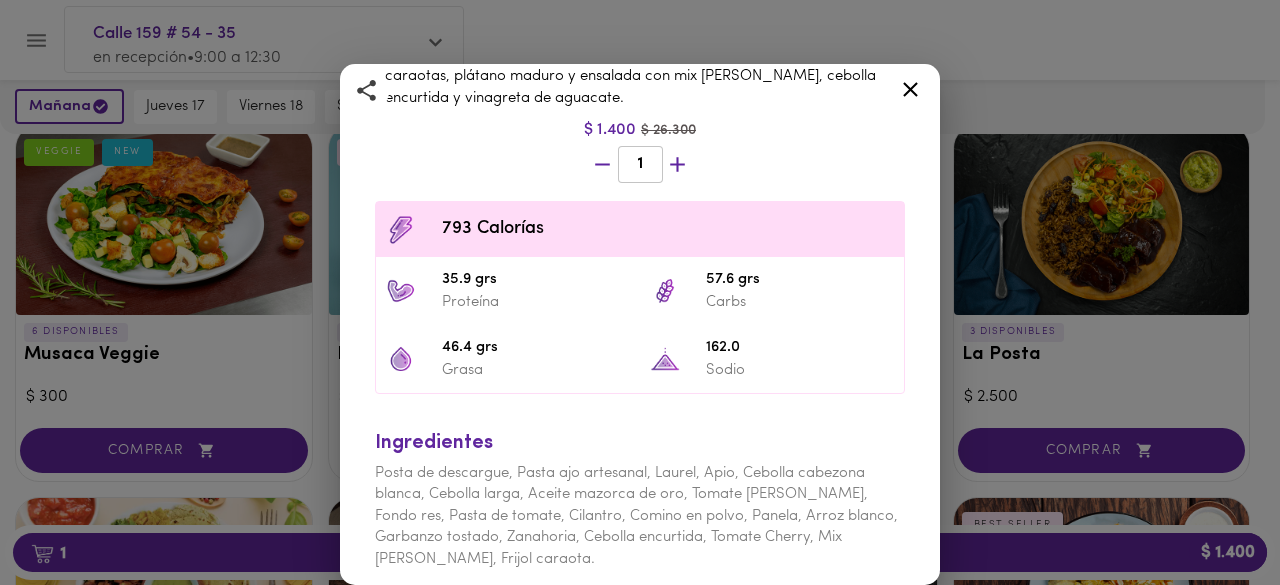 click 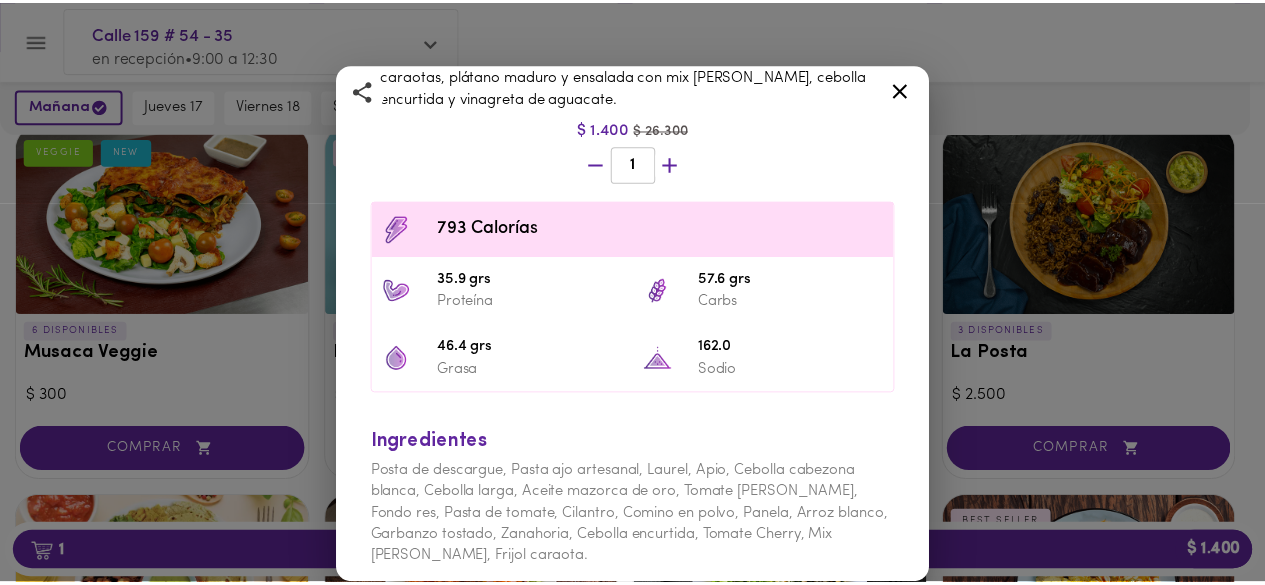 scroll, scrollTop: 542, scrollLeft: 0, axis: vertical 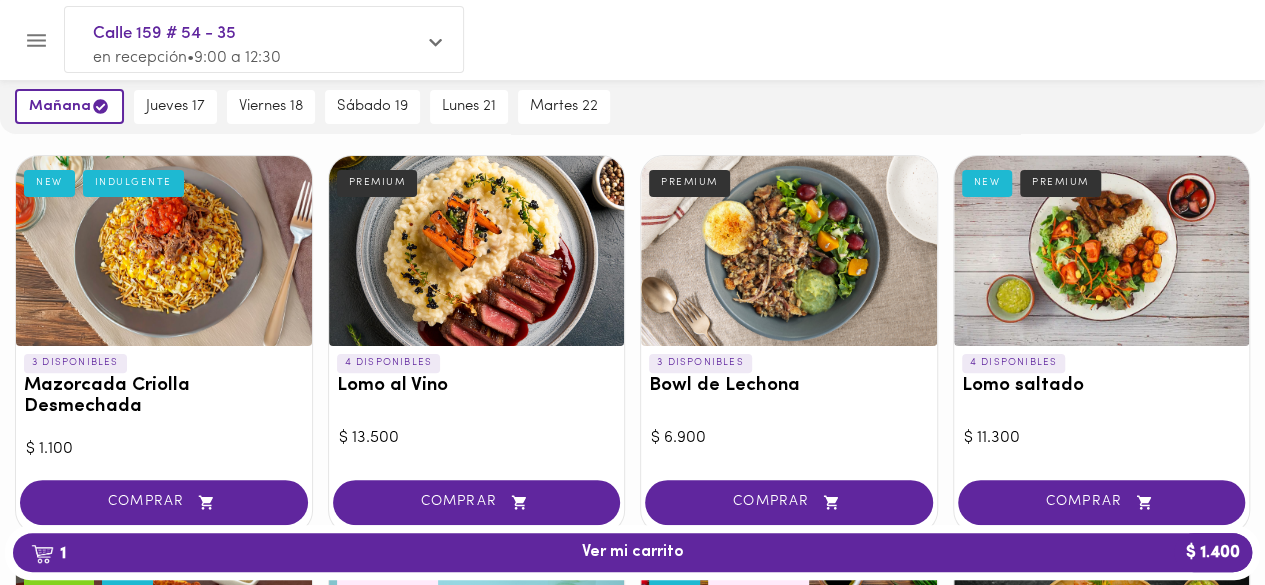 click at bounding box center [164, 251] 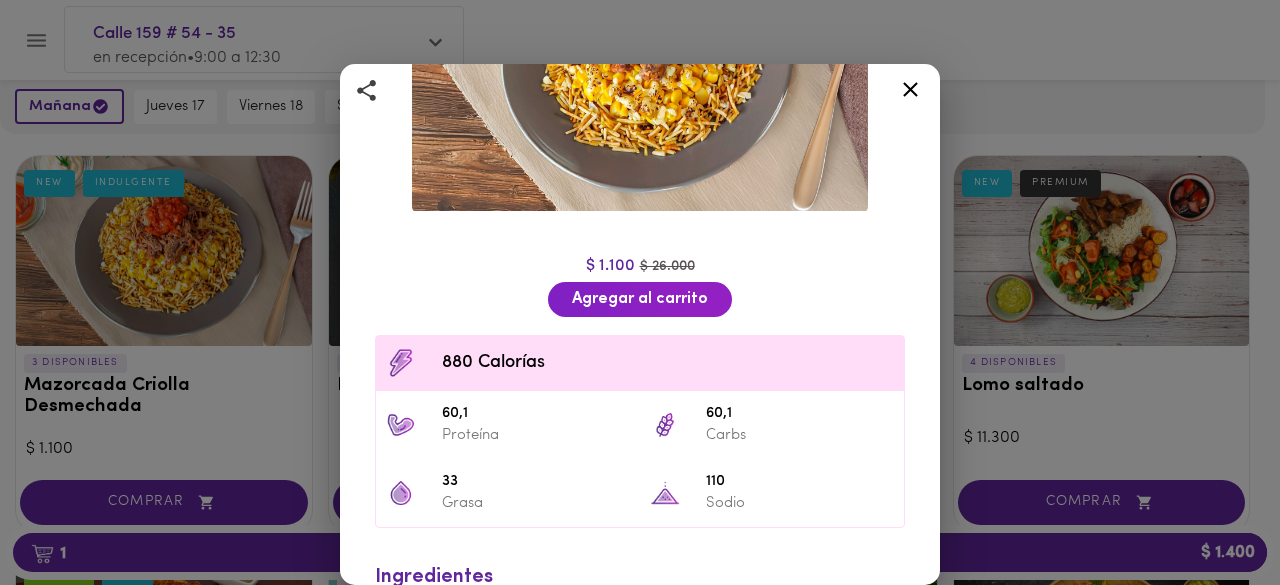 scroll, scrollTop: 257, scrollLeft: 0, axis: vertical 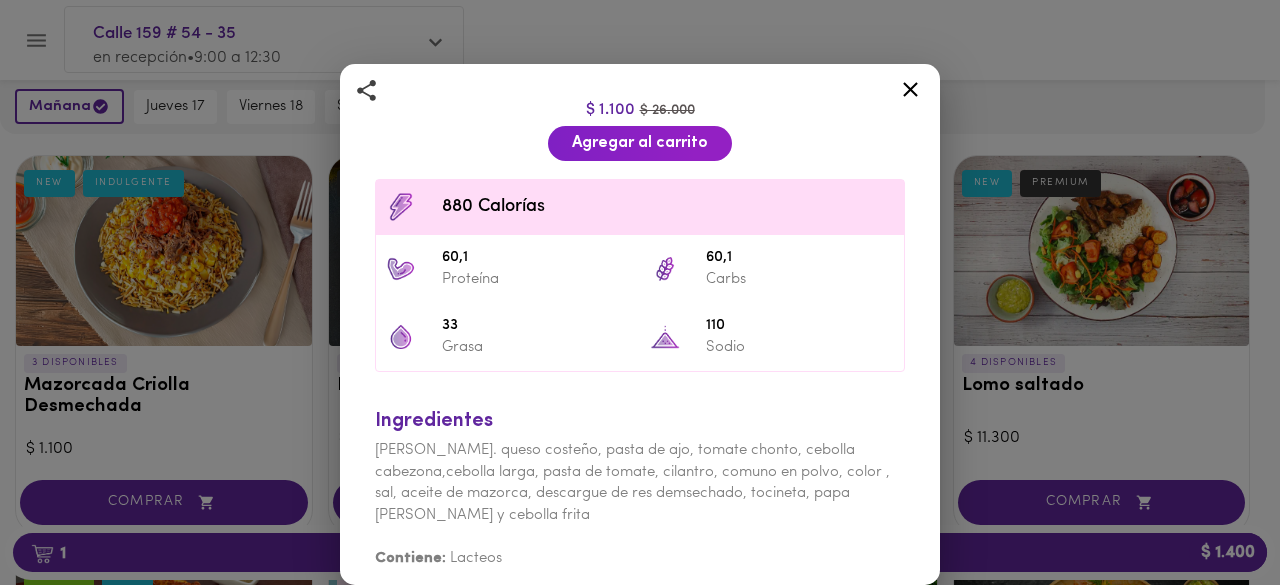 click 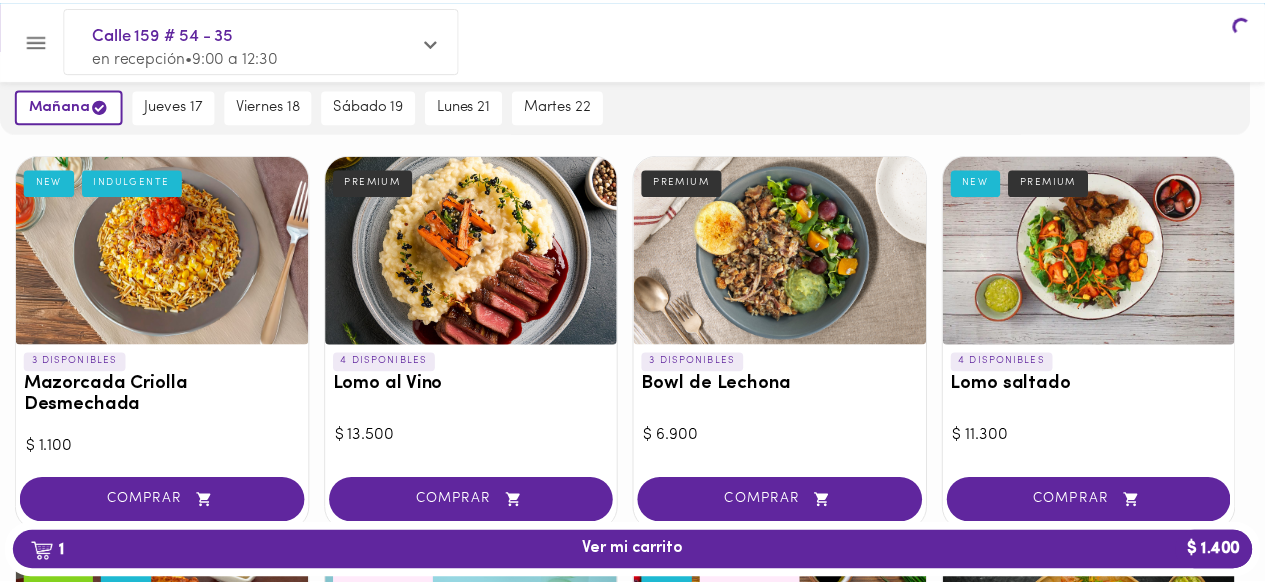 scroll, scrollTop: 0, scrollLeft: 0, axis: both 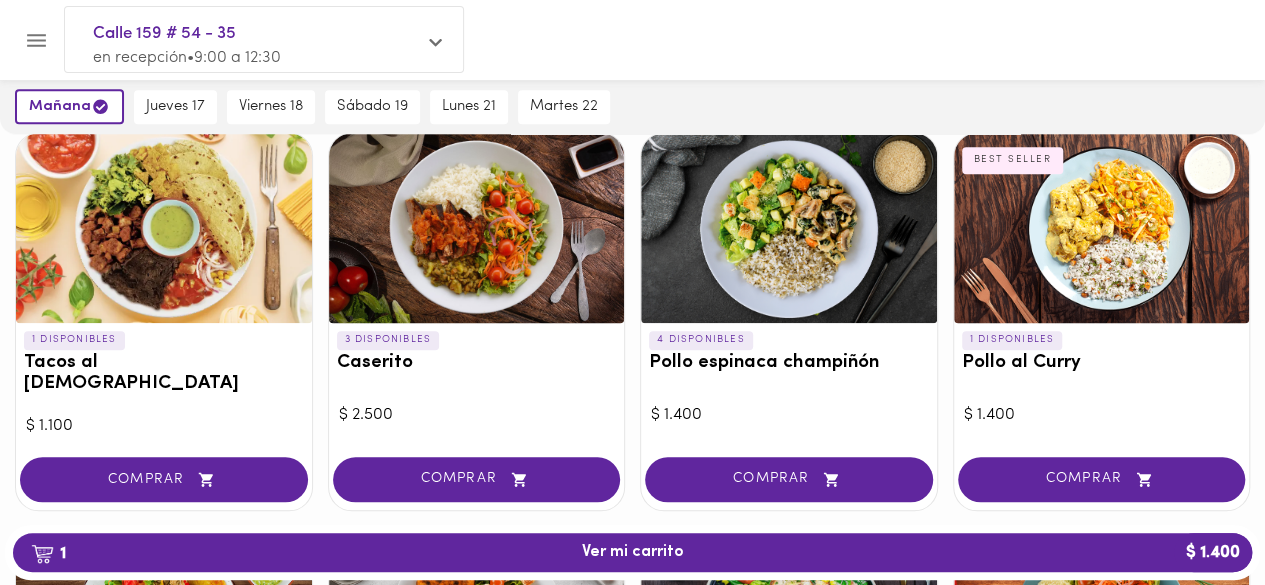 click at bounding box center [1102, 228] 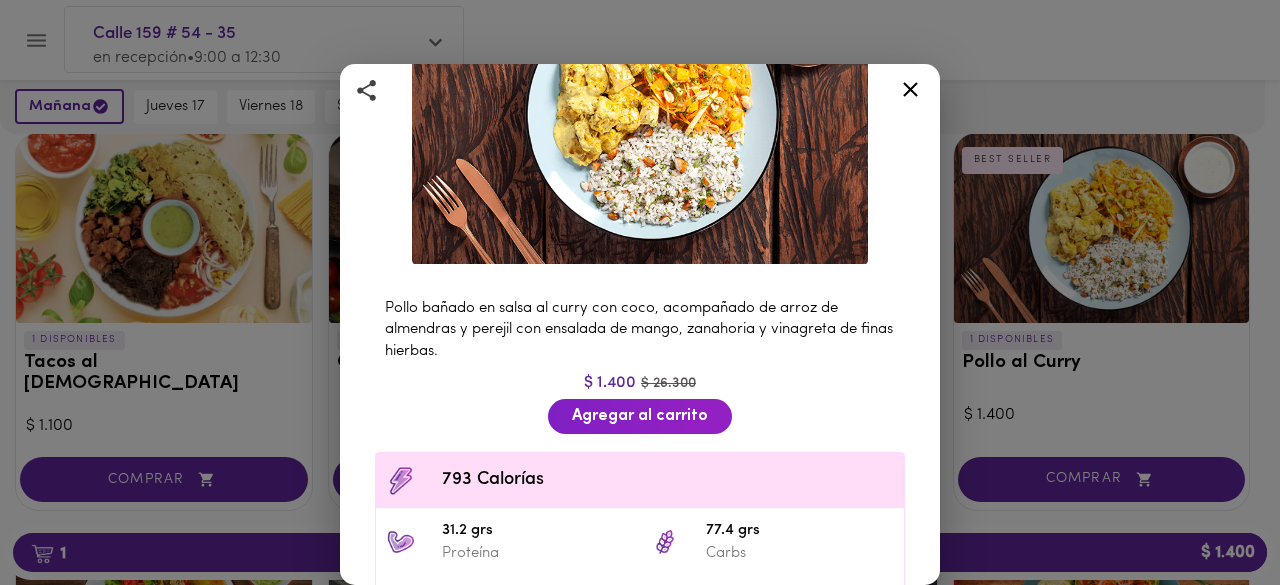 scroll, scrollTop: 236, scrollLeft: 0, axis: vertical 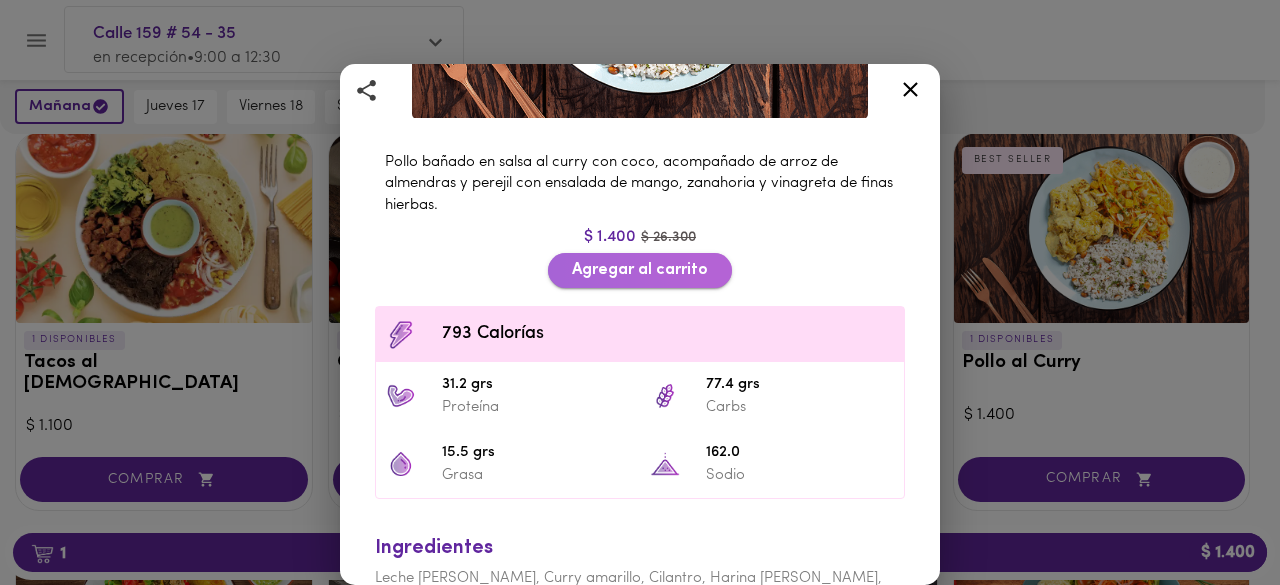 click on "Agregar al carrito" at bounding box center (640, 270) 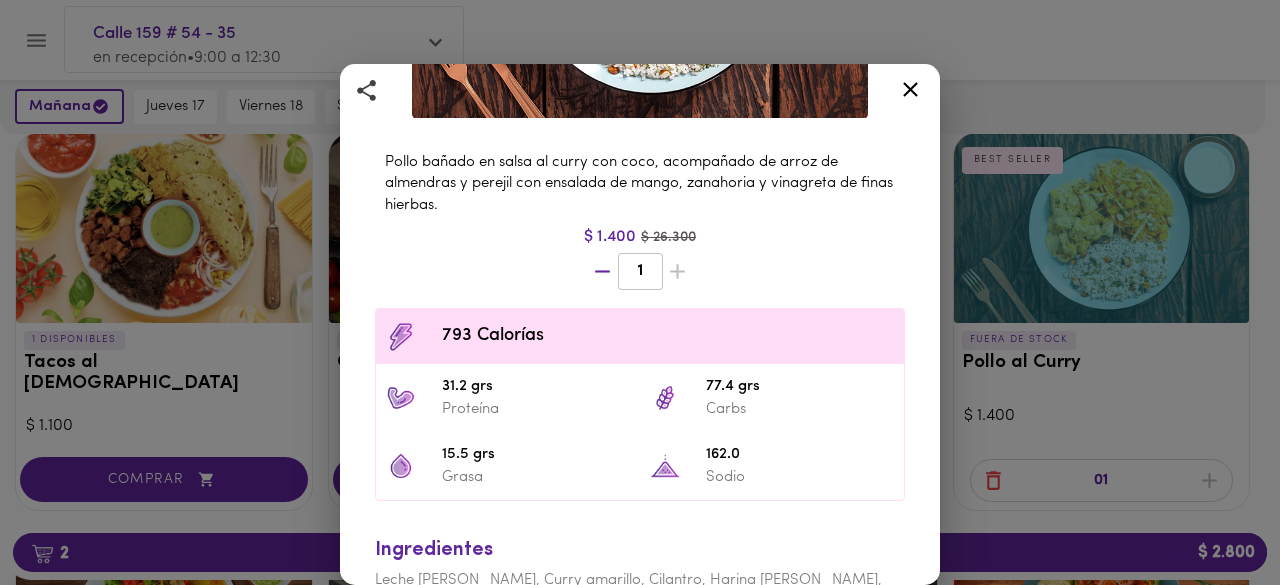click 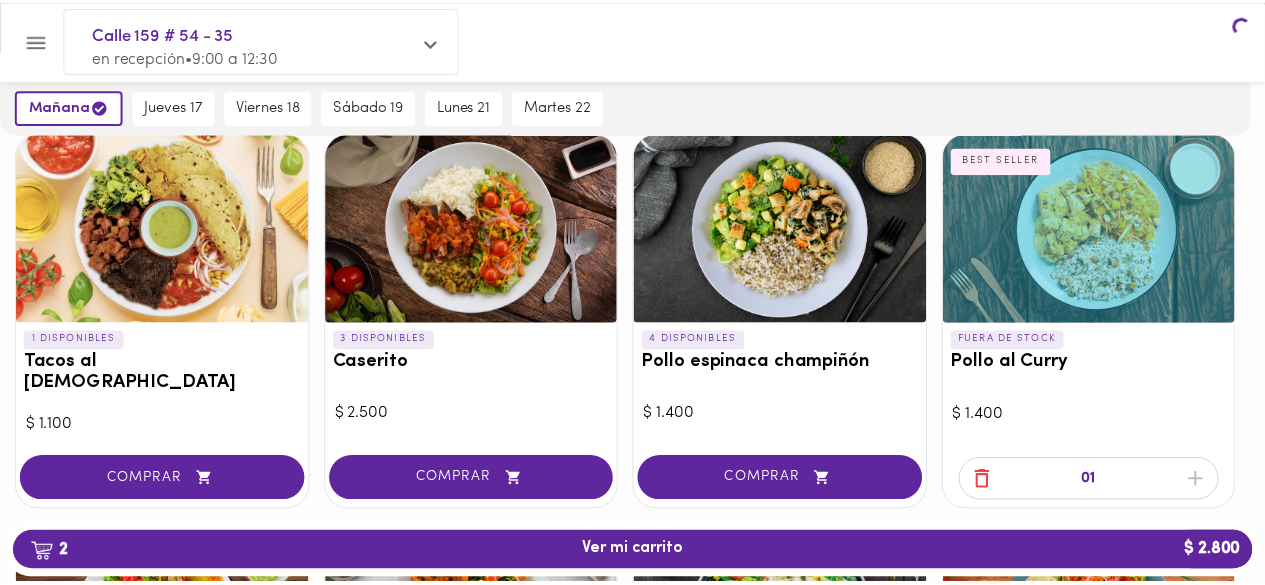 scroll, scrollTop: 0, scrollLeft: 0, axis: both 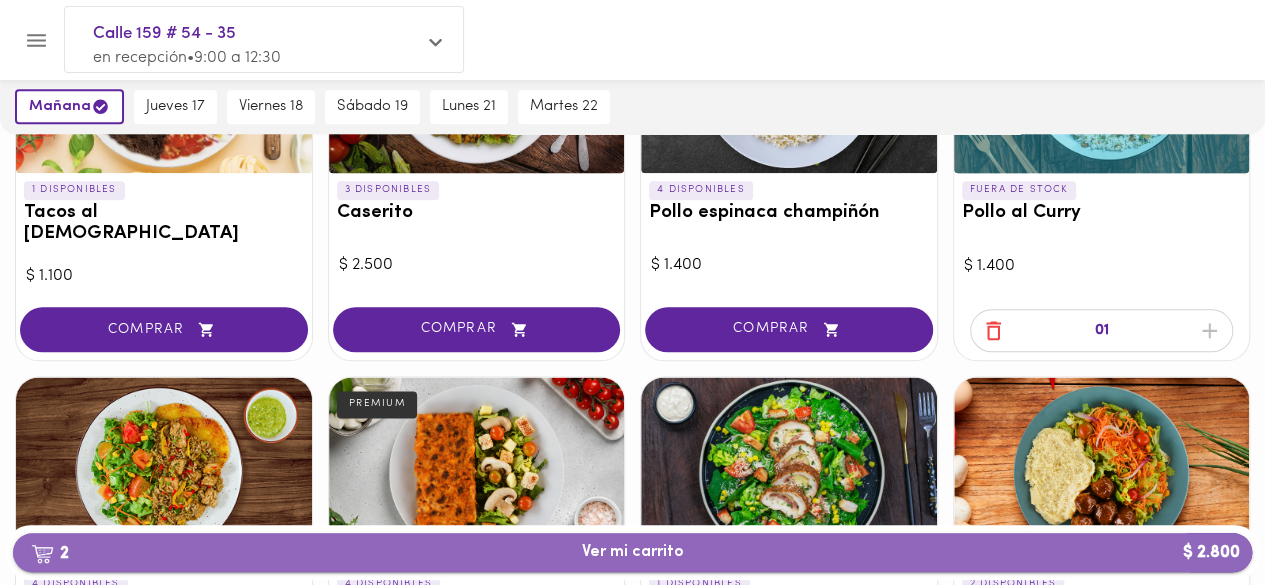 click on "2 Ver mi carrito $ 2.800" at bounding box center [632, 552] 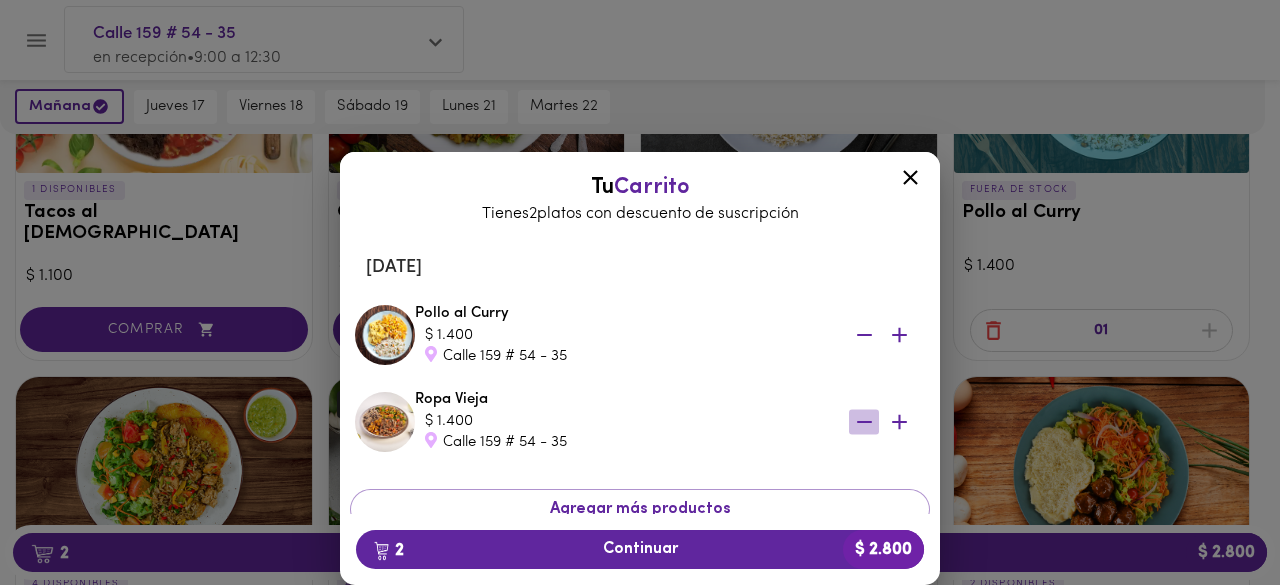 click 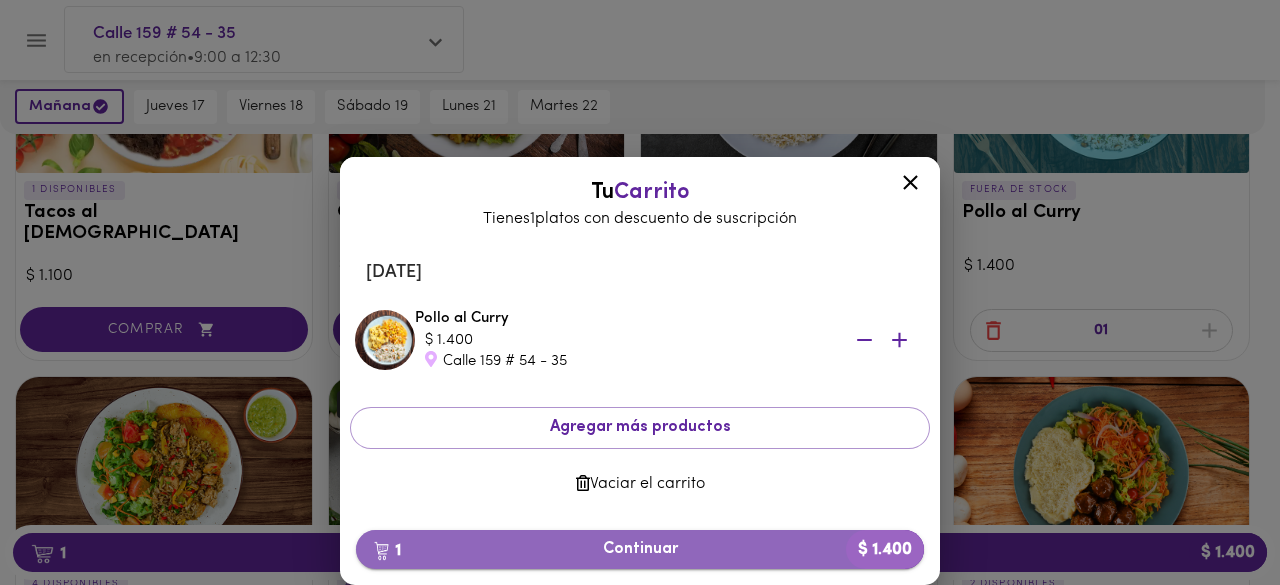 click on "1 Continuar $ 1.400" at bounding box center [640, 549] 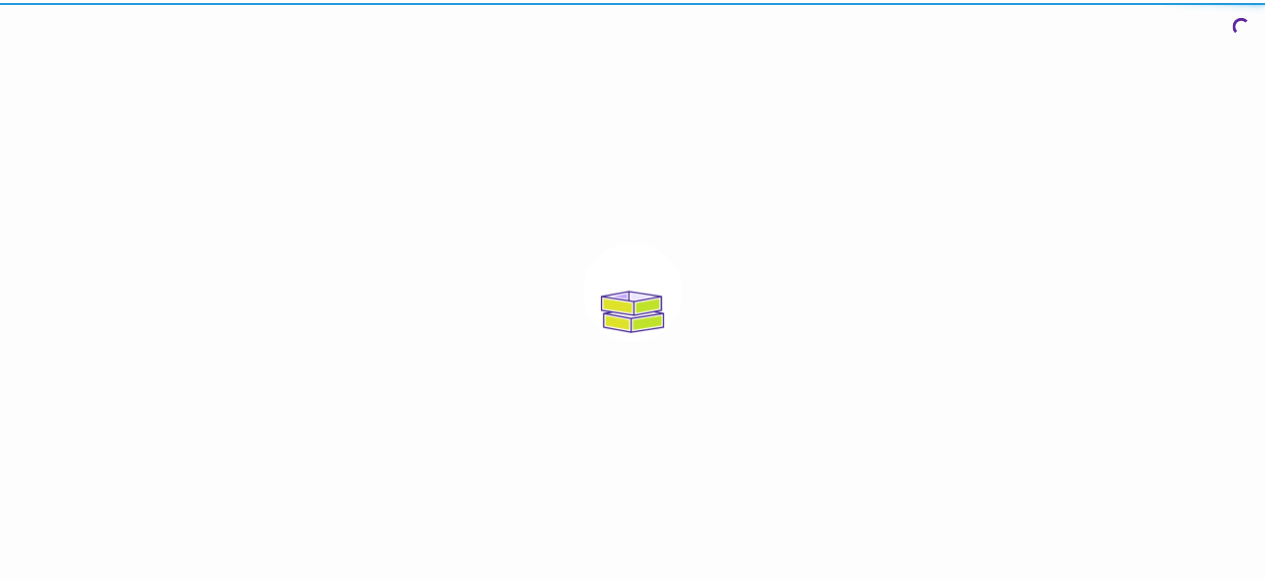 scroll, scrollTop: 0, scrollLeft: 0, axis: both 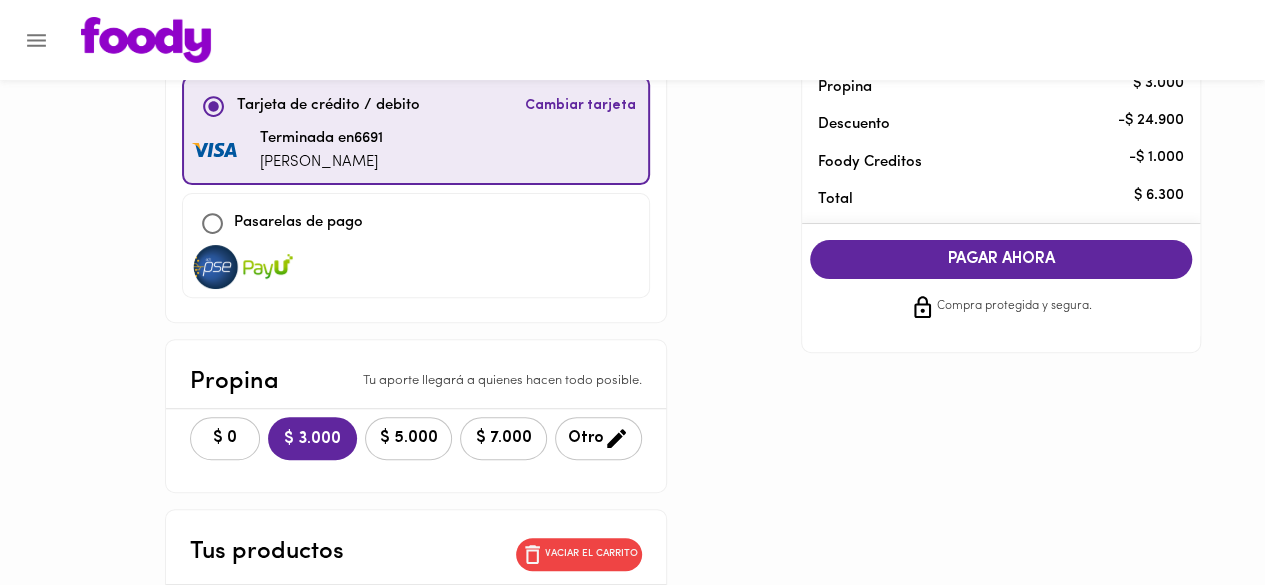 click on "$ 0" at bounding box center (225, 438) 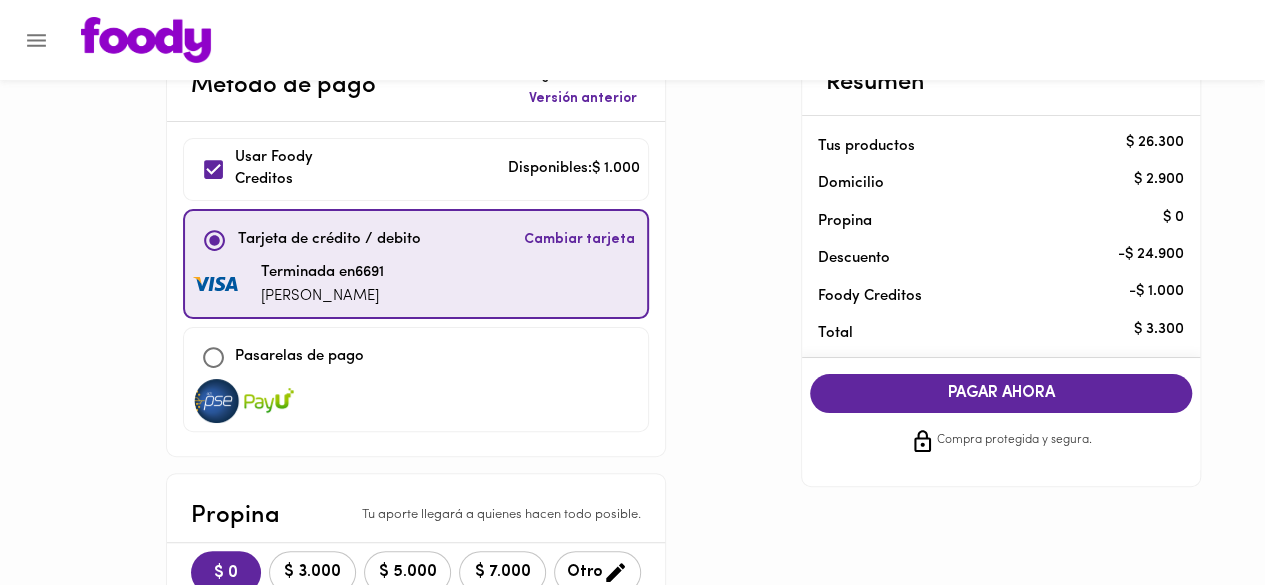 scroll, scrollTop: 46, scrollLeft: 0, axis: vertical 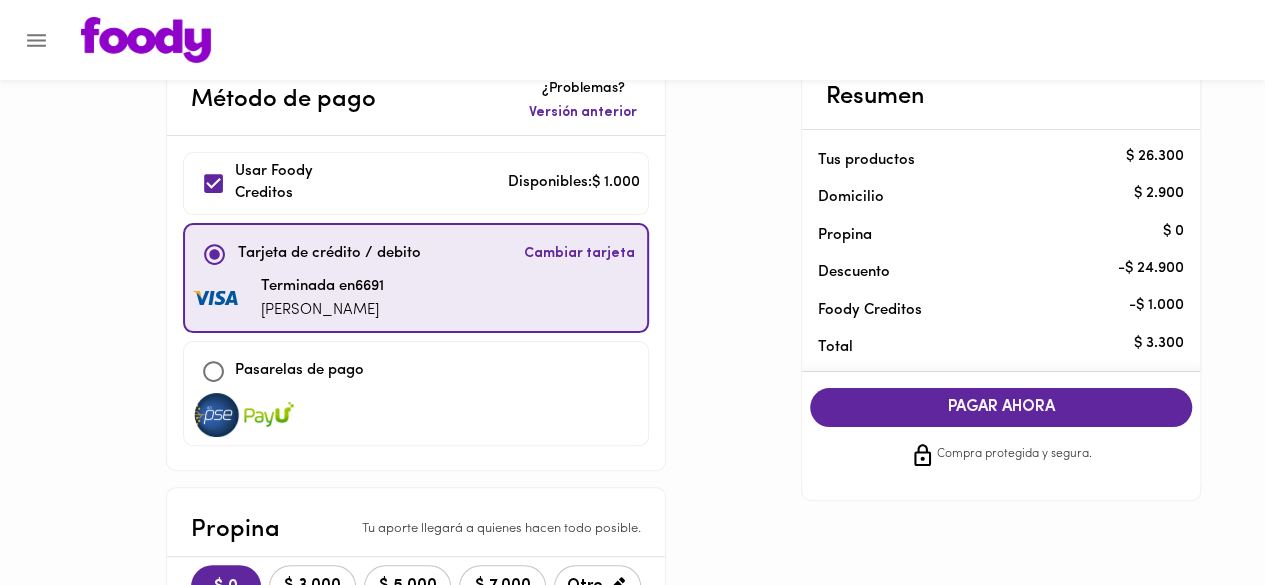 click on "PAGAR AHORA" at bounding box center (1001, 407) 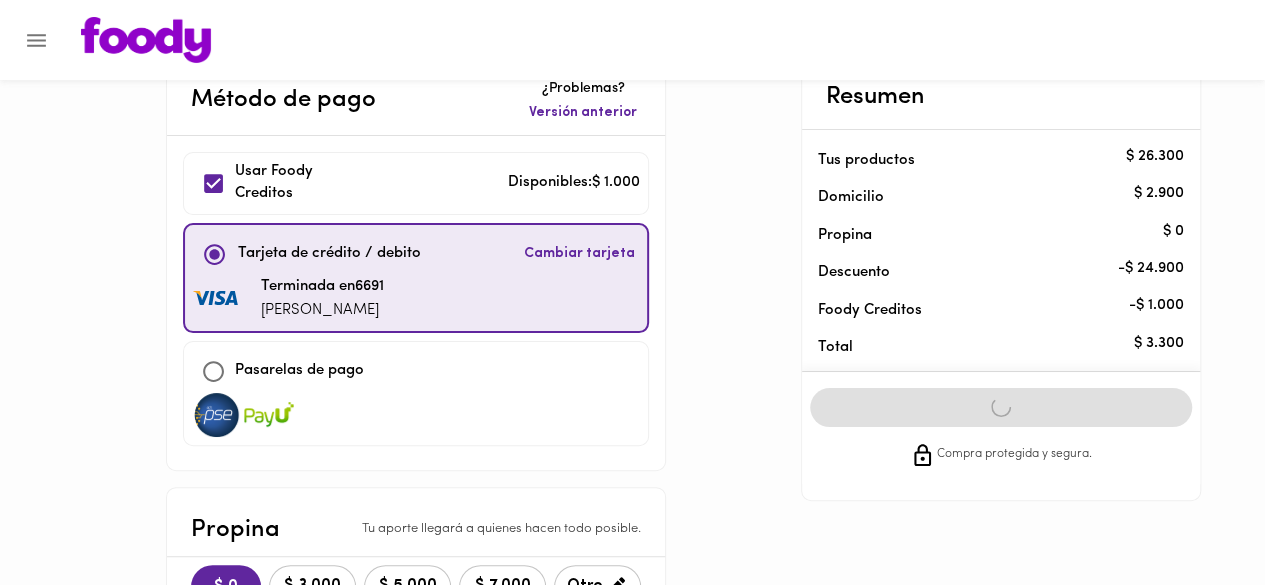 scroll, scrollTop: 0, scrollLeft: 0, axis: both 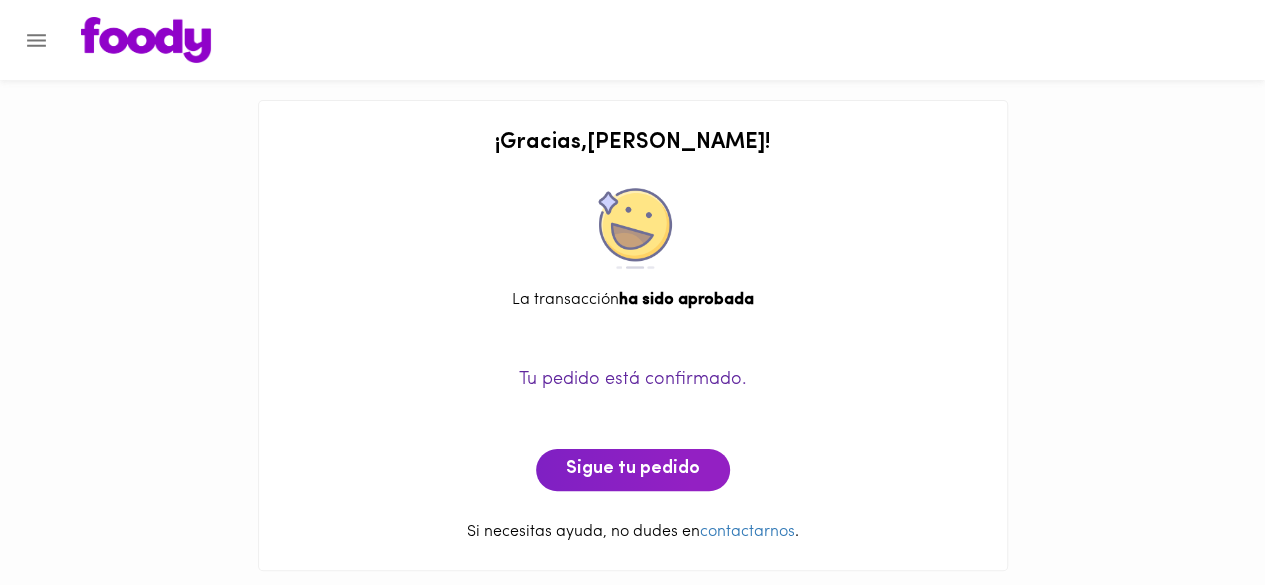 click on "Tu pedido está confirmado. Sigue tu pedido" at bounding box center [633, 406] 